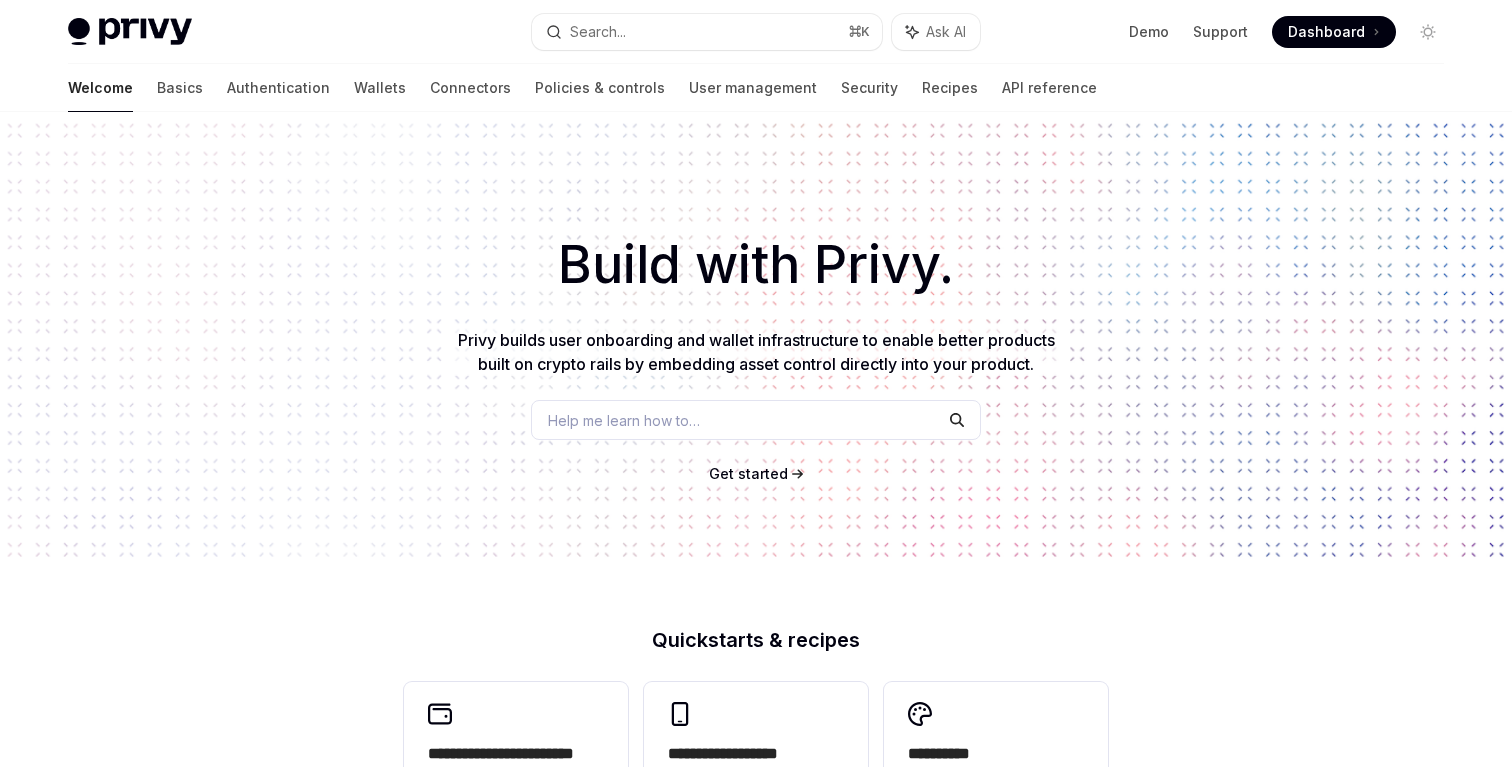 scroll, scrollTop: 0, scrollLeft: 0, axis: both 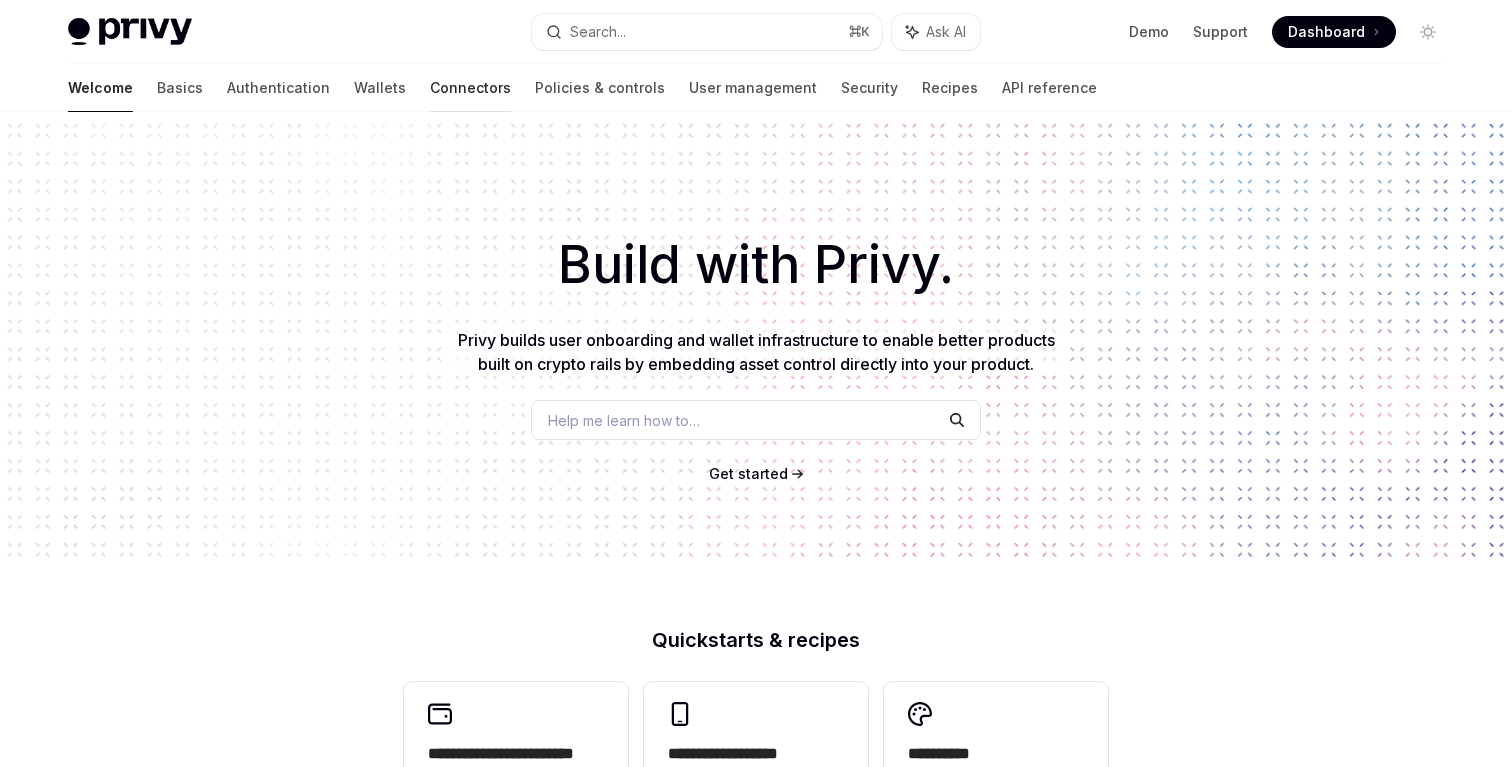 click on "Connectors" at bounding box center (470, 88) 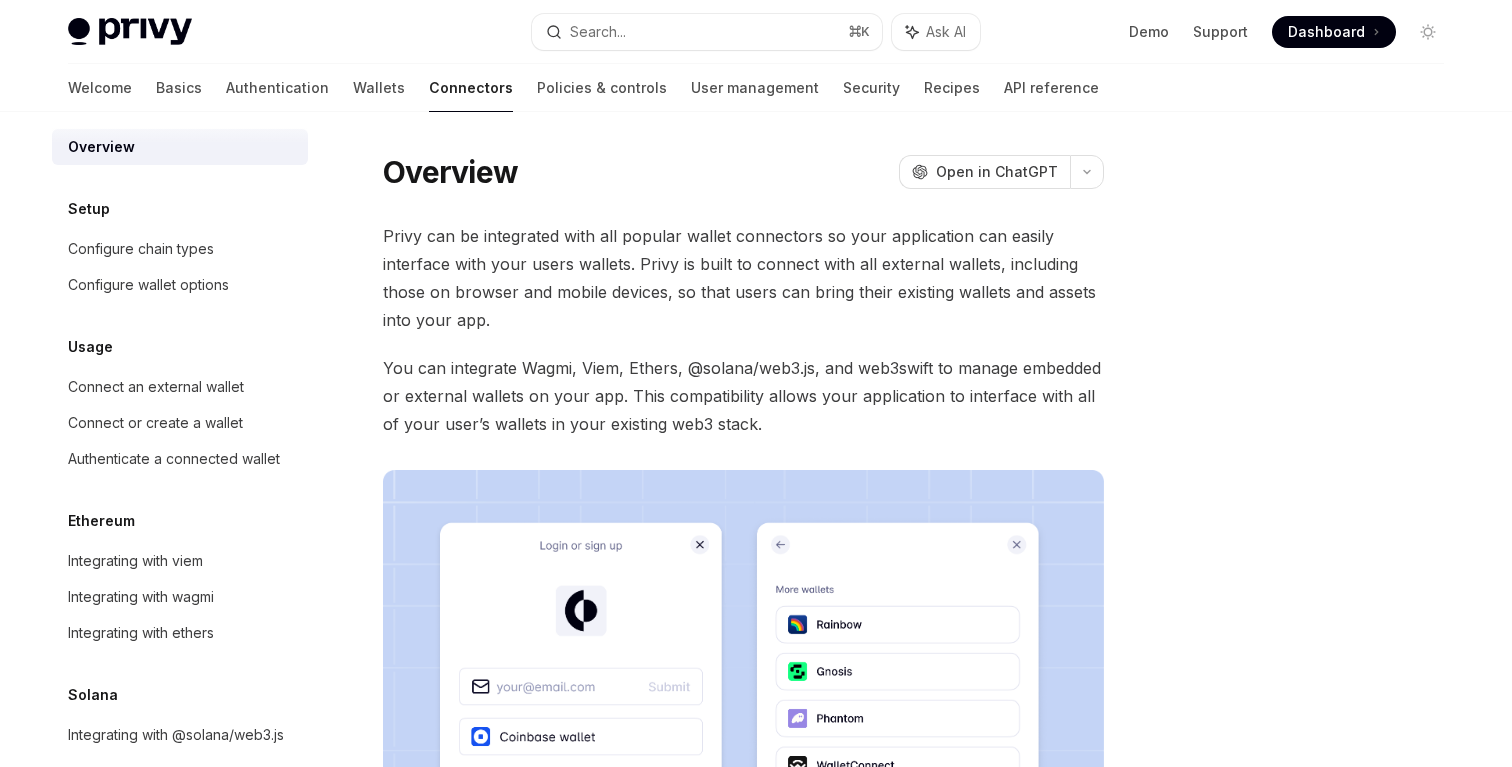 scroll, scrollTop: 41, scrollLeft: 0, axis: vertical 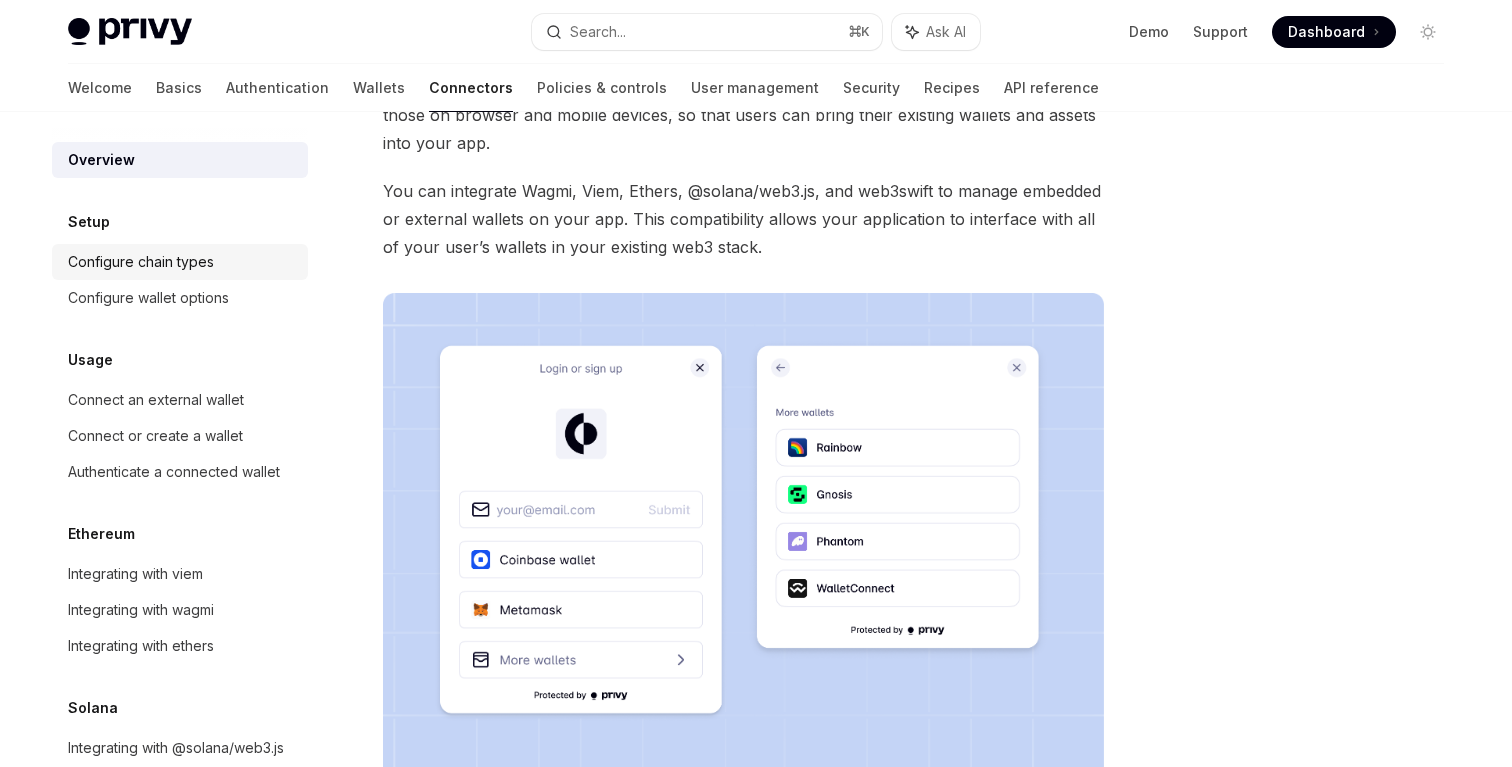 click on "Configure chain types" at bounding box center [182, 262] 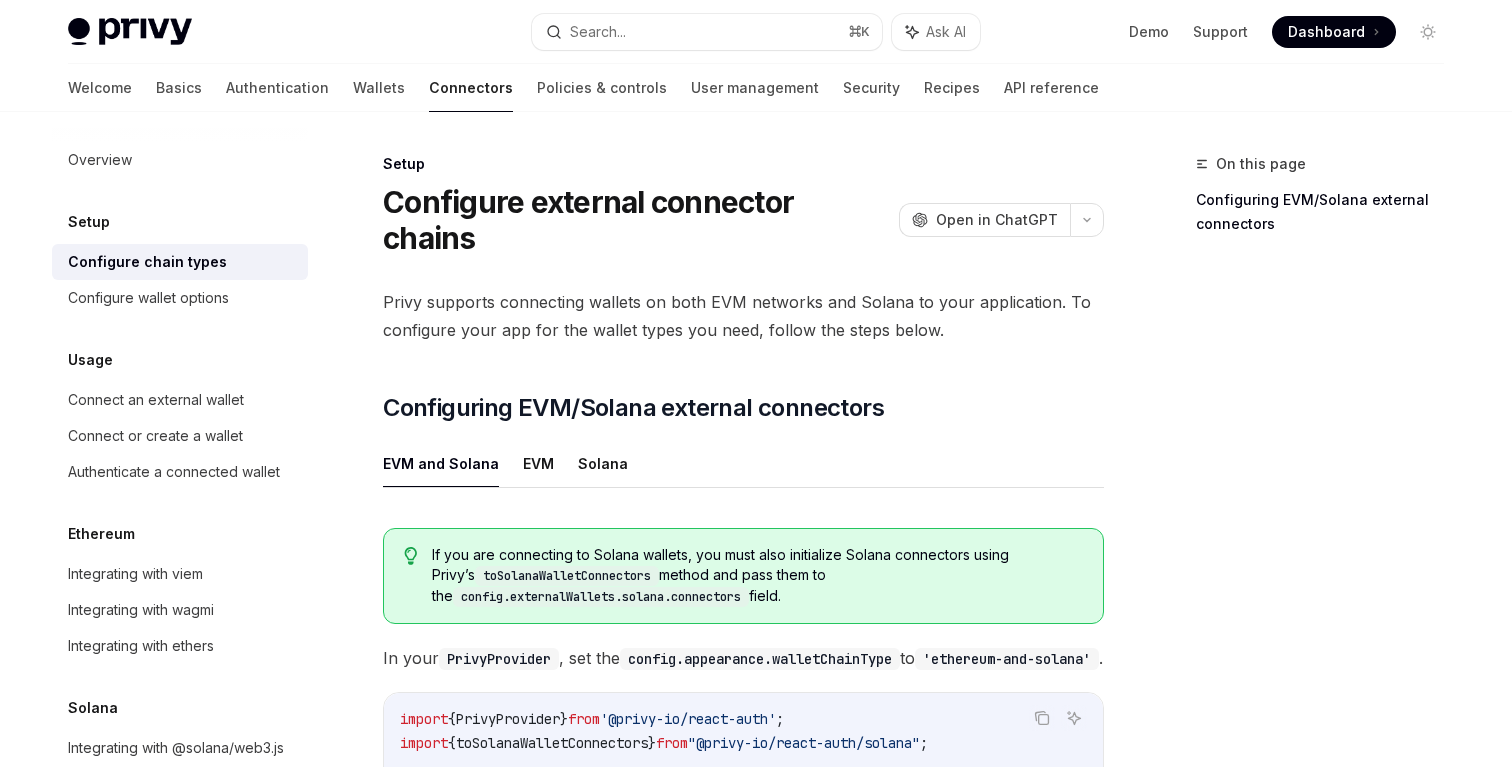 click on "Privy supports connecting wallets on both EVM networks and Solana to your application. To configure your app for the wallet types you need, follow the steps below." at bounding box center [743, 316] 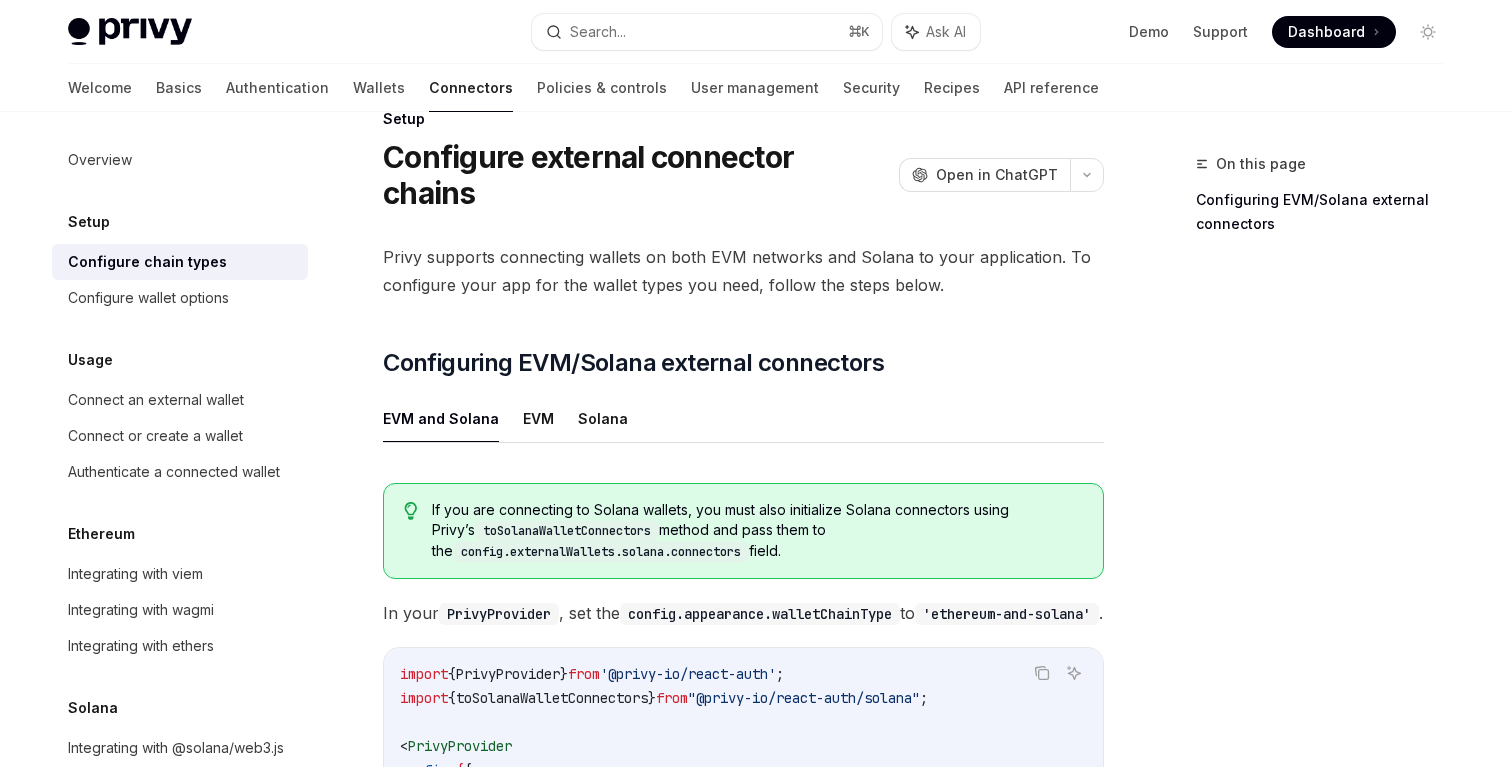 scroll, scrollTop: 46, scrollLeft: 0, axis: vertical 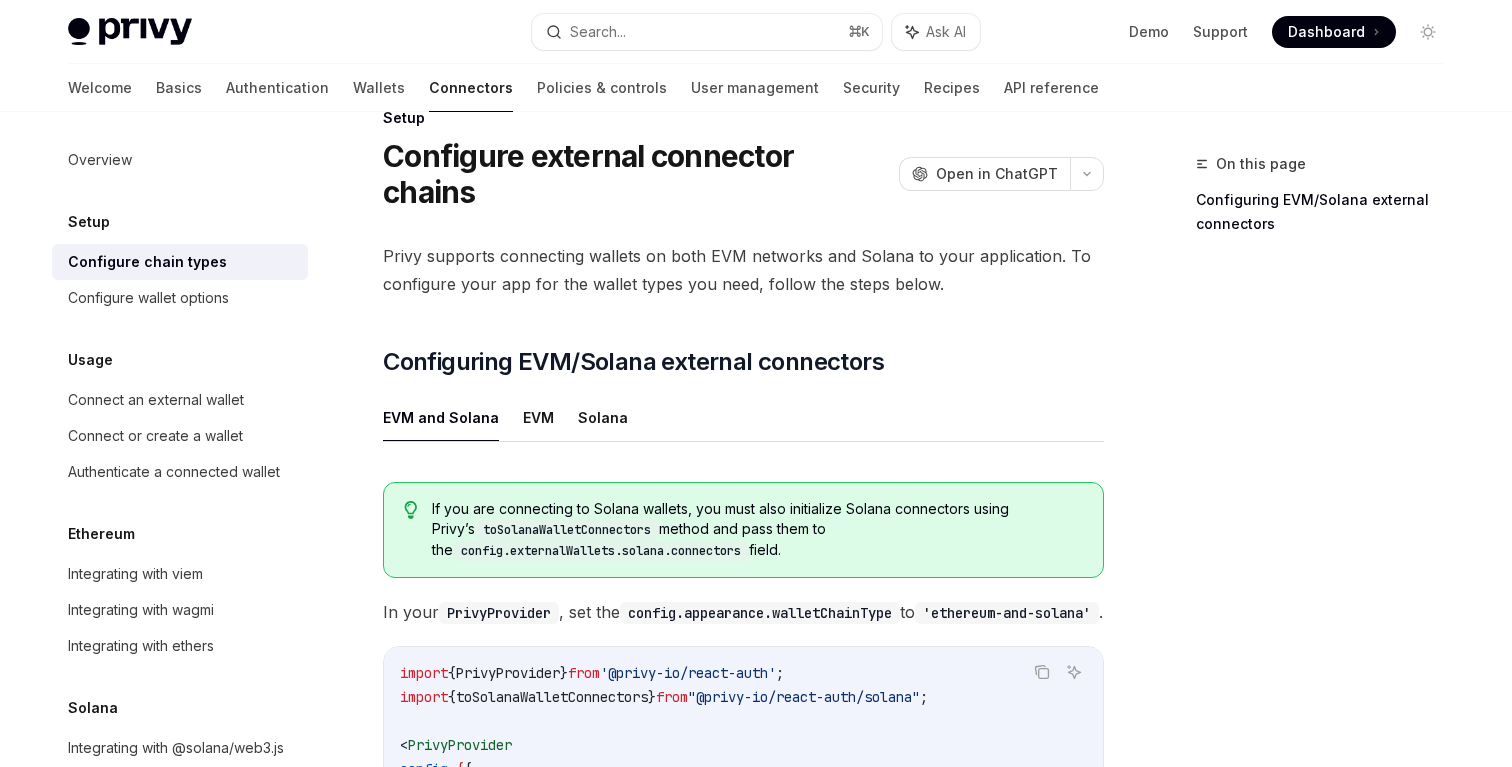 click on "On this page Configuring EVM/Solana external connectors" at bounding box center (1308, 459) 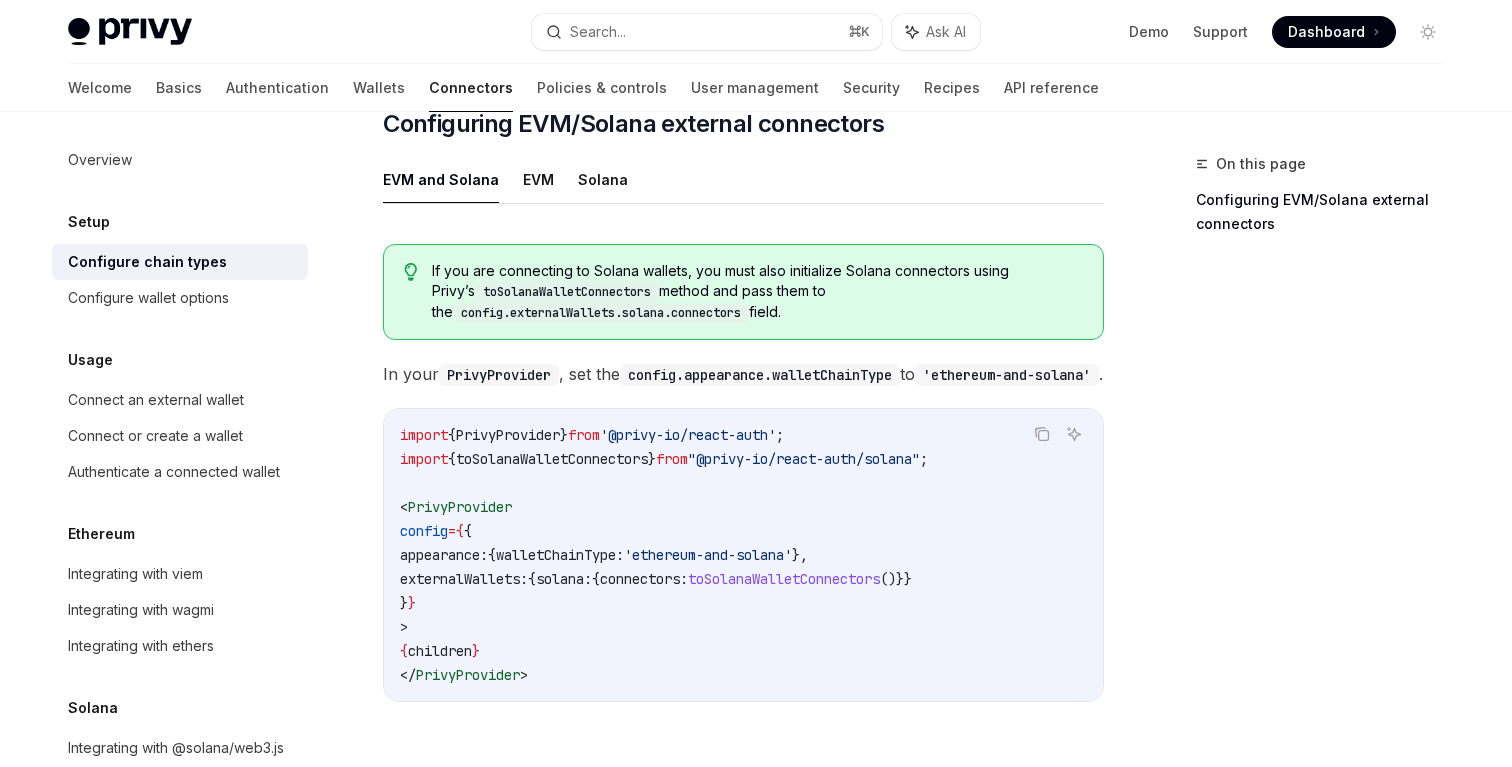 scroll, scrollTop: 309, scrollLeft: 0, axis: vertical 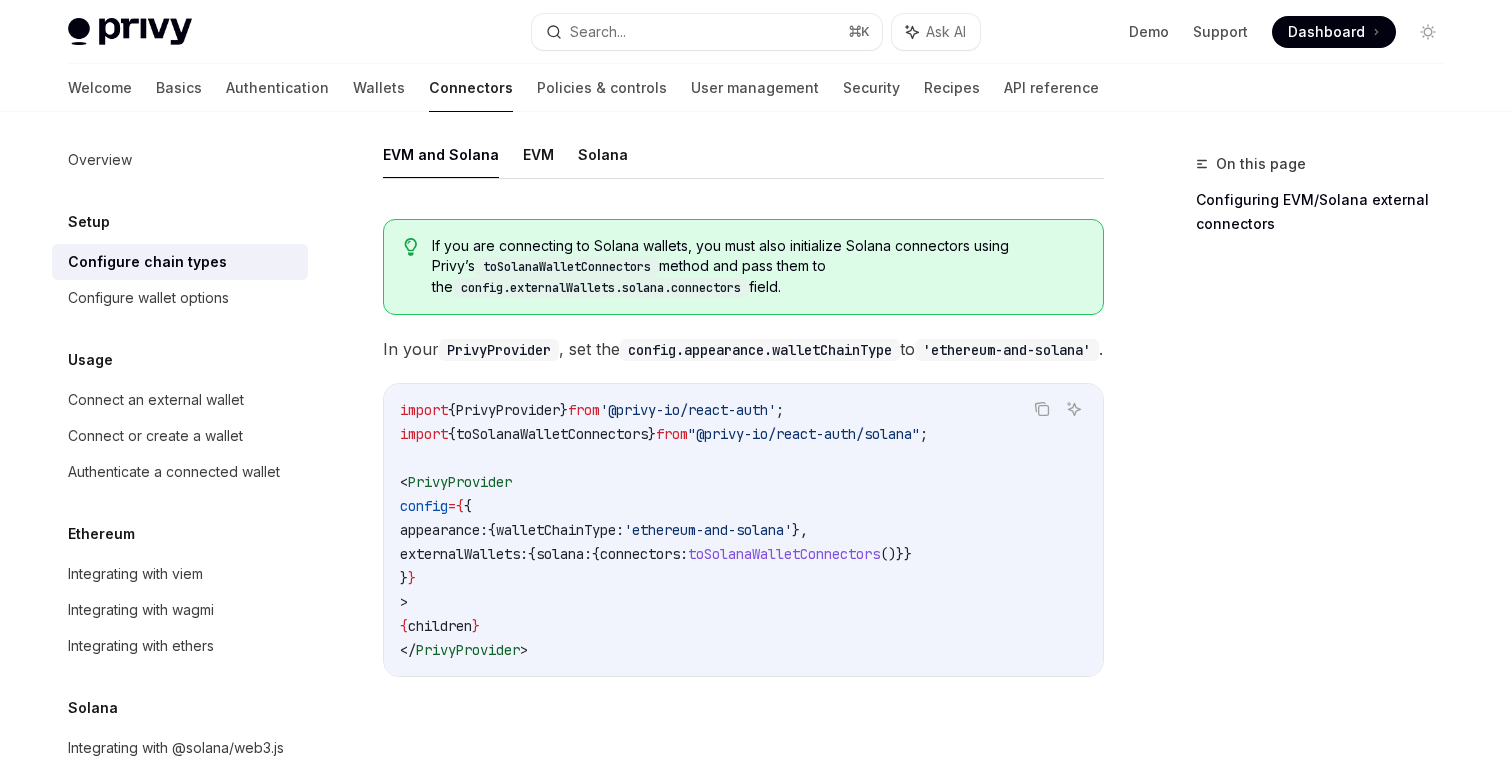click on "On this page Configuring EVM/Solana external connectors" at bounding box center (1308, 459) 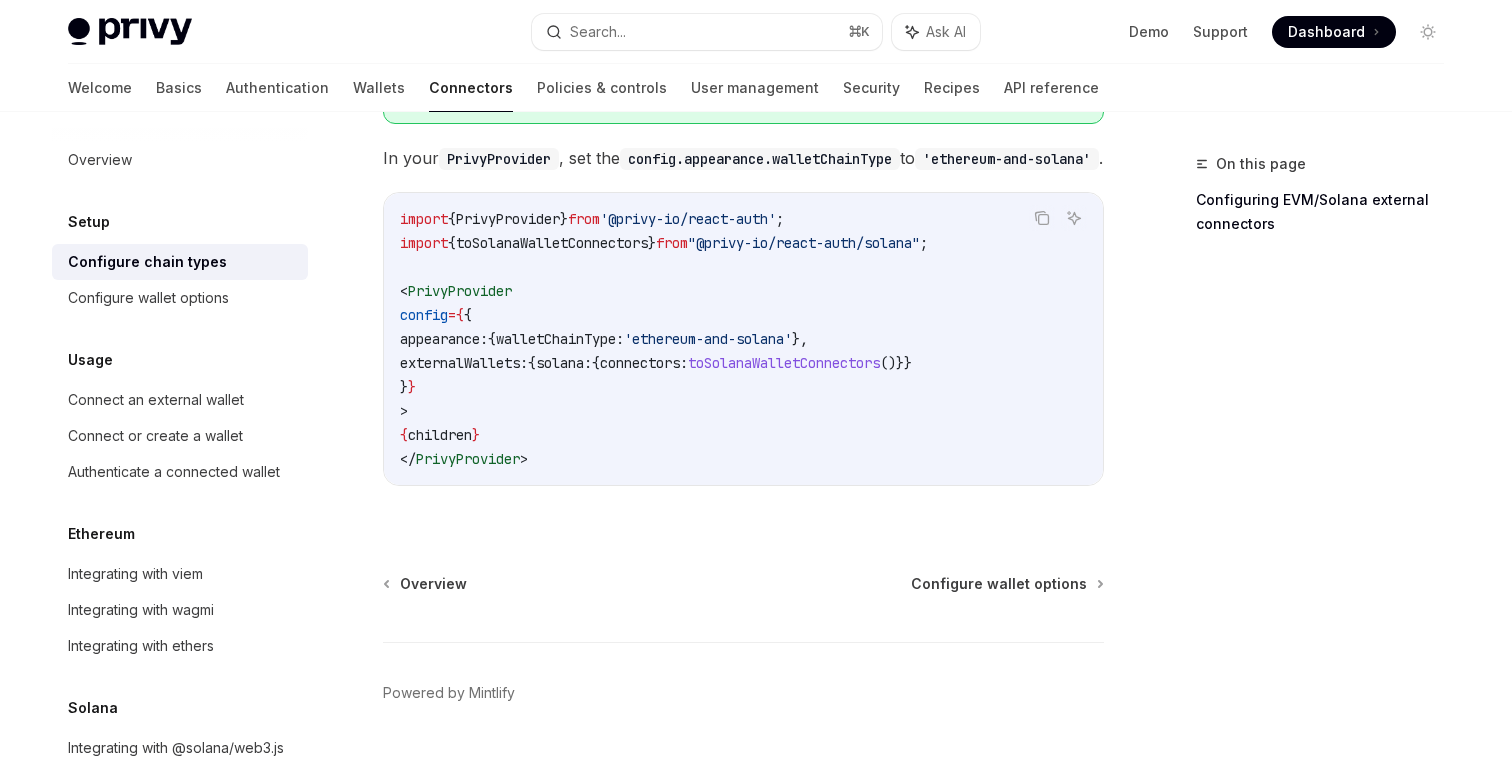 scroll, scrollTop: 507, scrollLeft: 0, axis: vertical 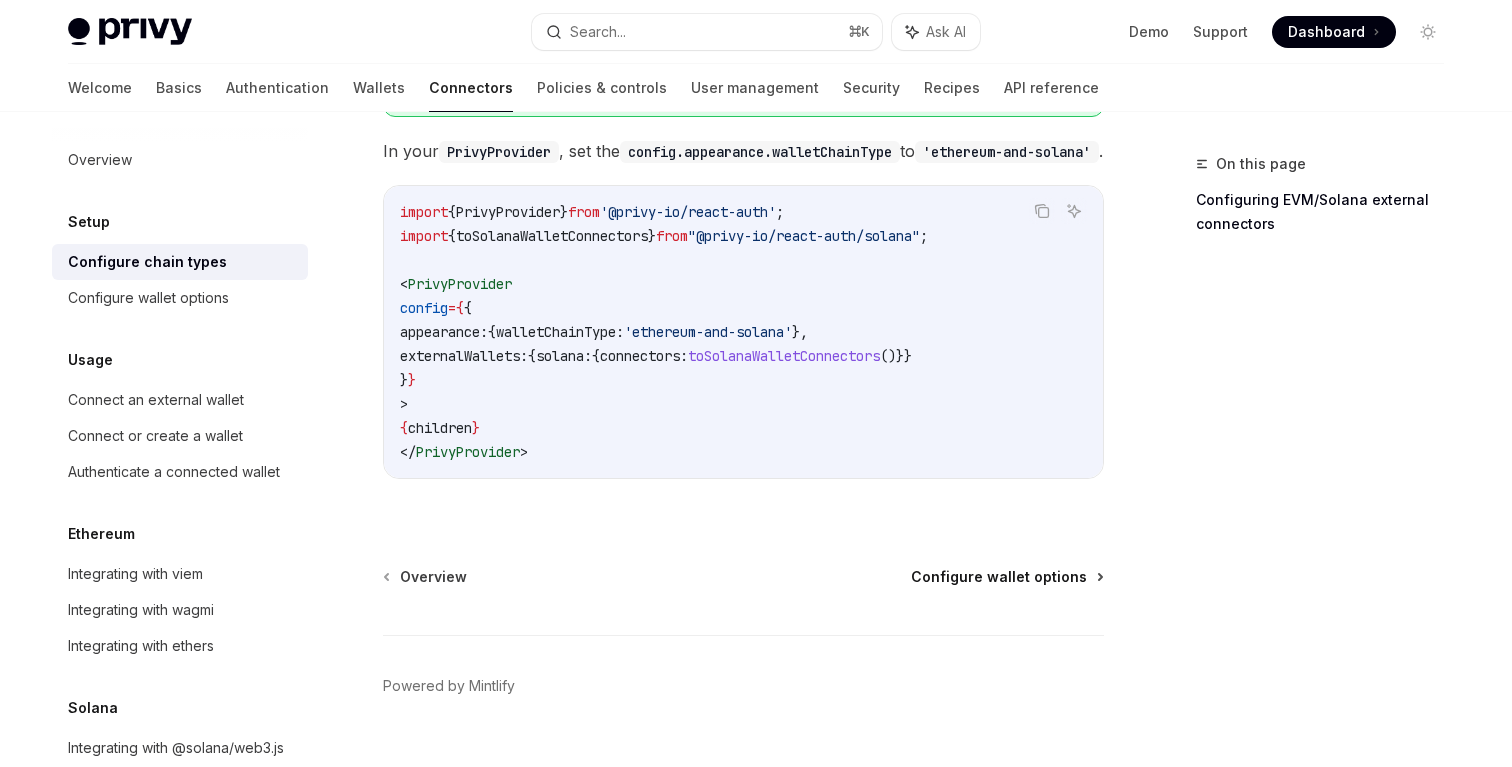 click on "Configure wallet options" at bounding box center (999, 577) 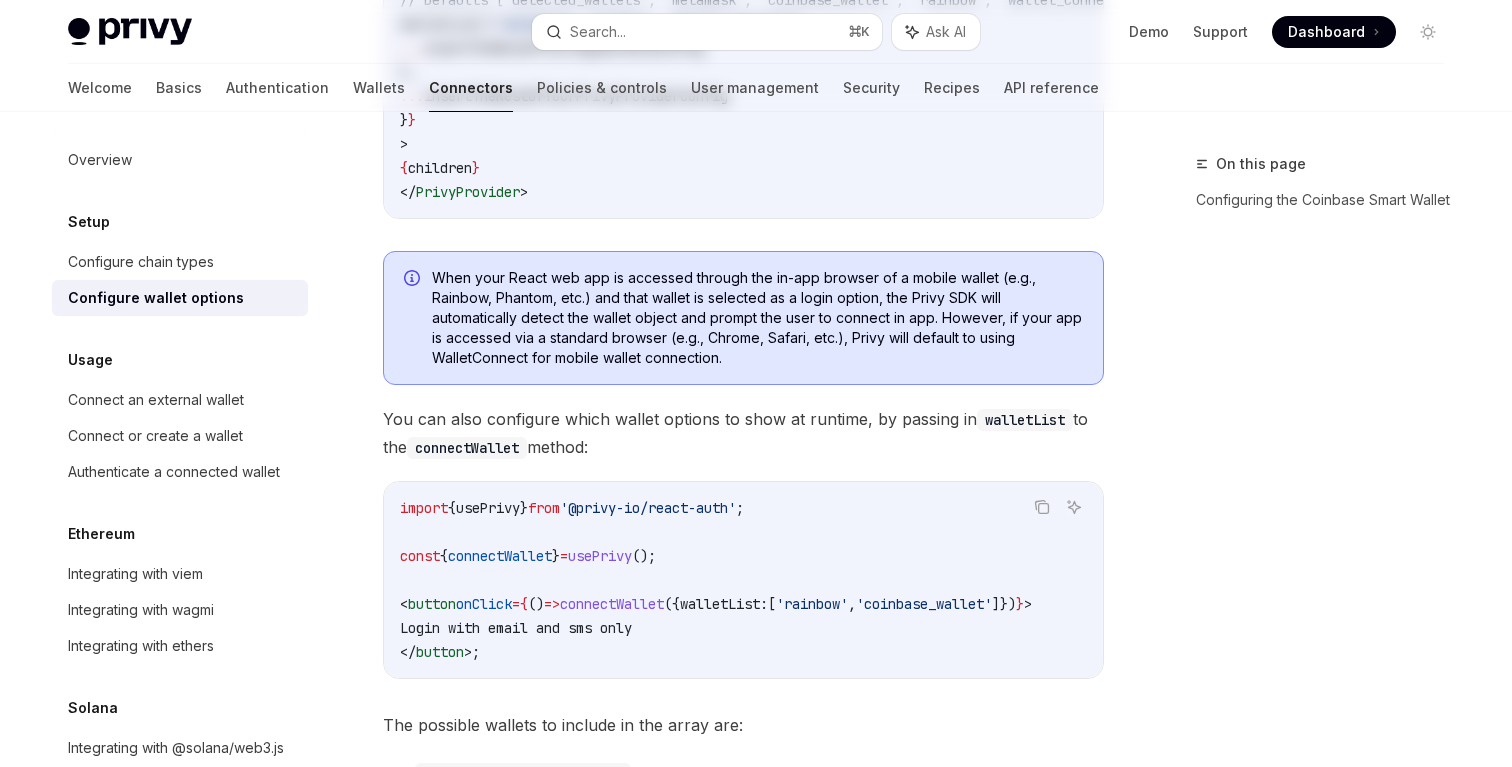 scroll, scrollTop: 0, scrollLeft: 0, axis: both 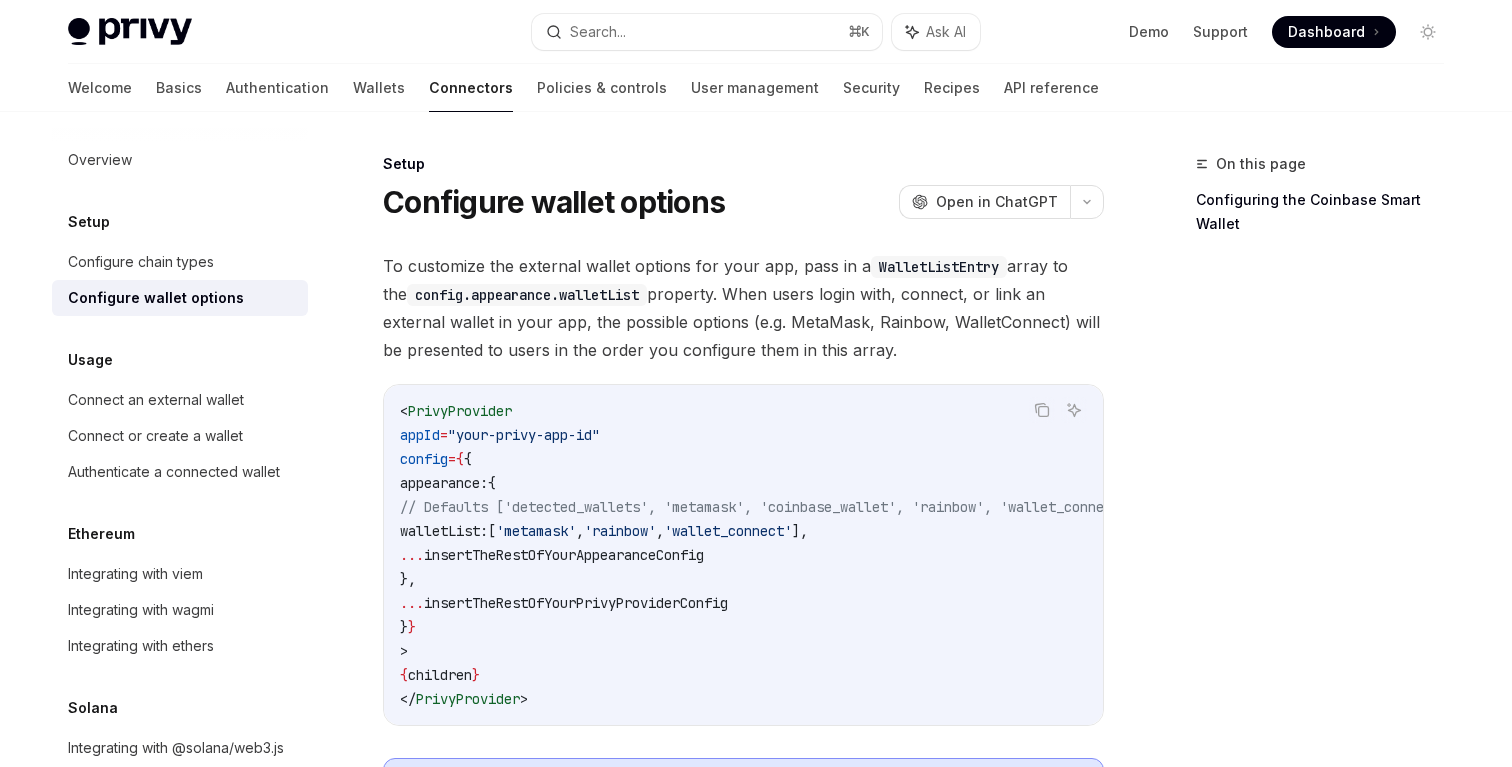 click on "On this page Configuring the Coinbase Smart Wallet" at bounding box center [1308, 459] 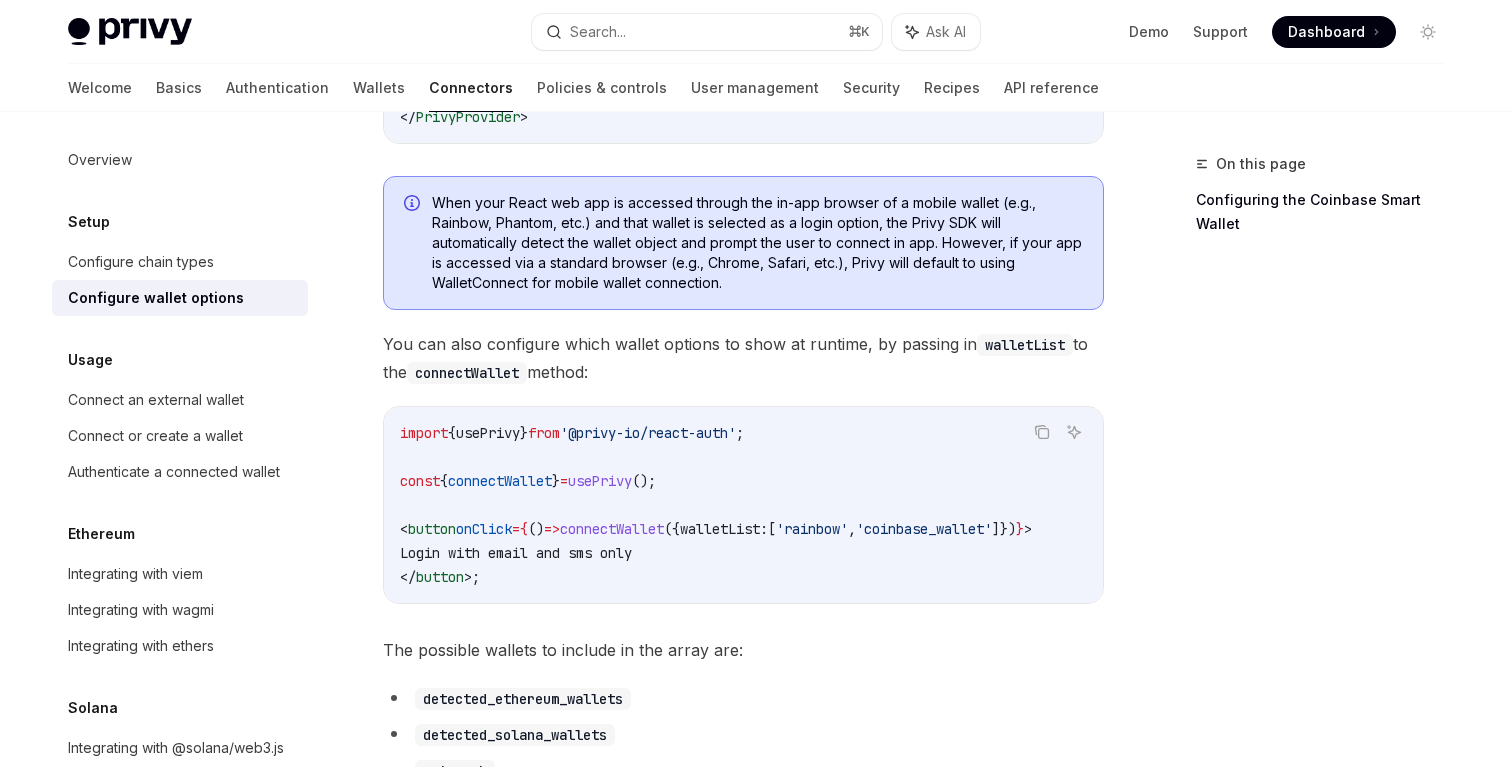 scroll, scrollTop: 603, scrollLeft: 0, axis: vertical 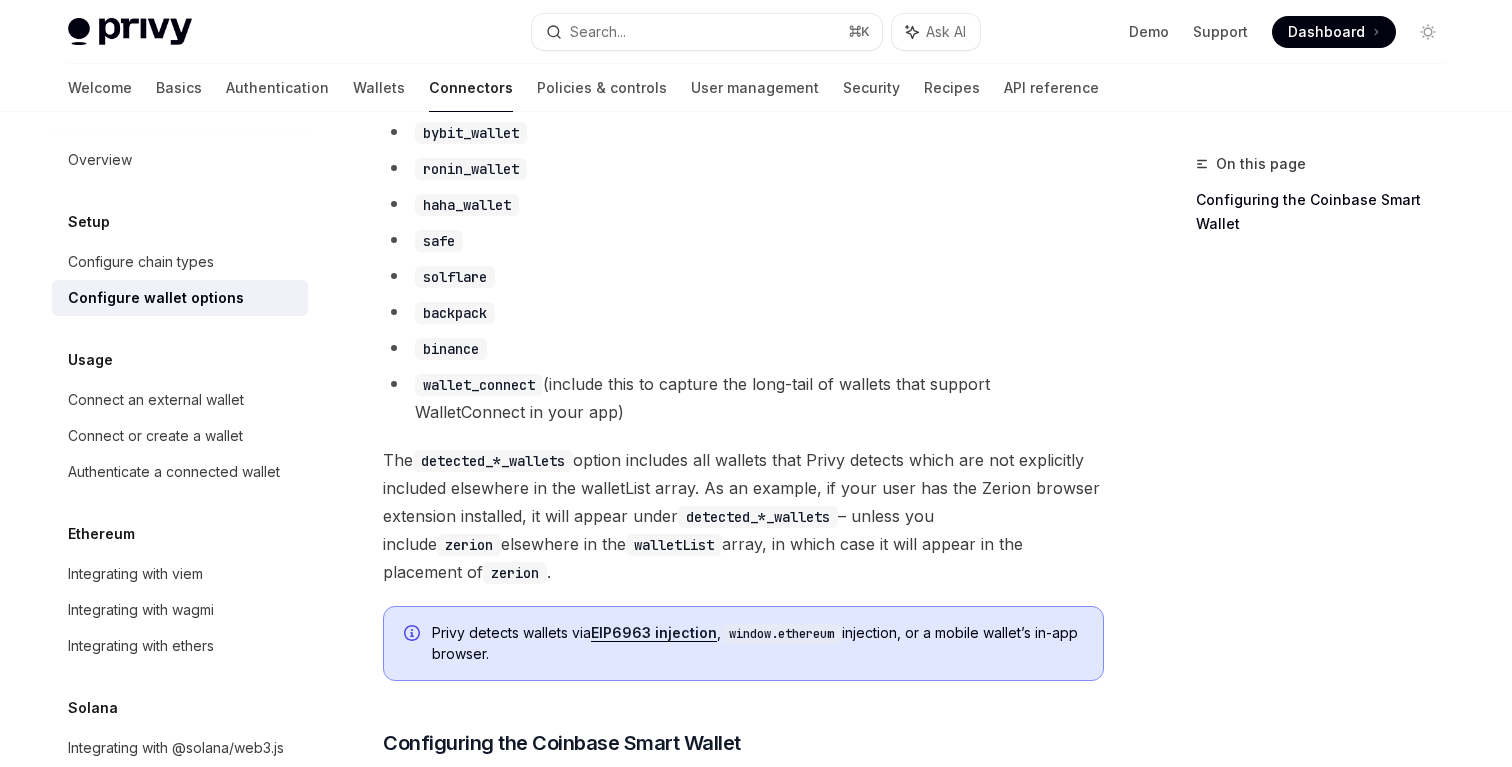 click on "The  detected_*_wallets  option includes all wallets that Privy detects which are not explicitly included elsewhere in the walletList array. As an example, if your user has the Zerion browser extension installed, it will appear under  detected_*_wallets  – unless you include  zerion  elsewhere in the  walletList  array, in which case it will appear in the placement of  zerion ." at bounding box center (743, 516) 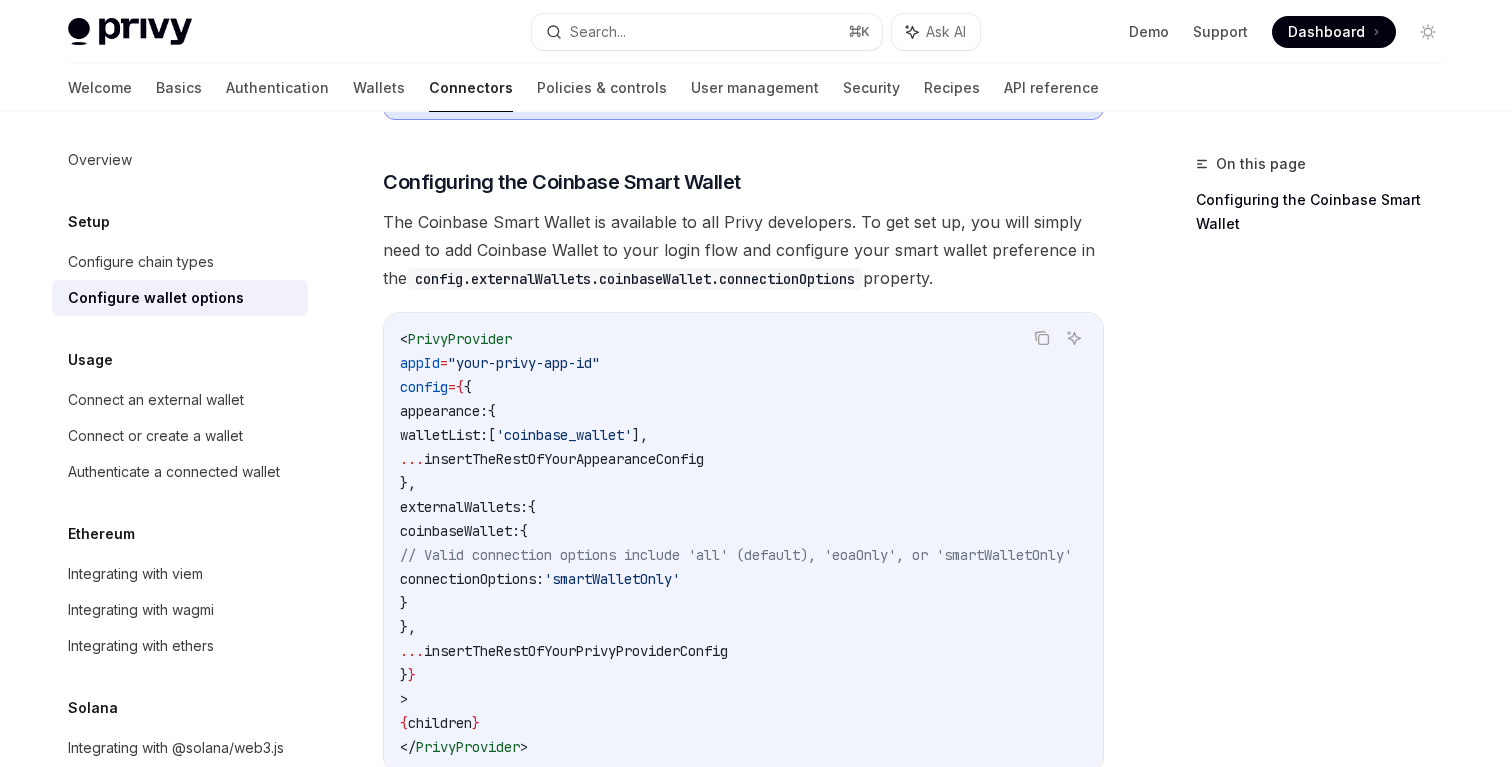 scroll, scrollTop: 2145, scrollLeft: 0, axis: vertical 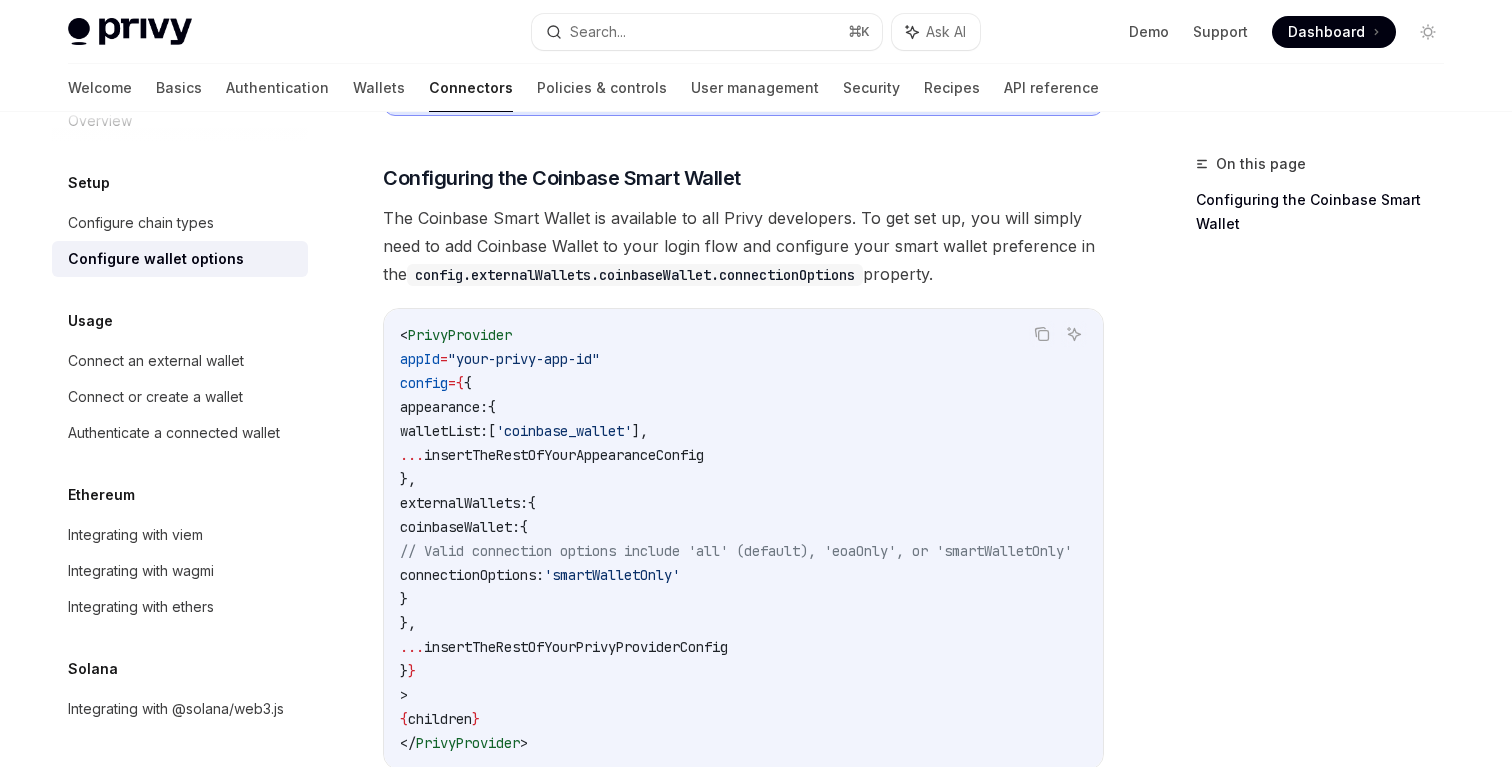 click on "insertTheRestOfYourAppearanceConfig" at bounding box center [564, 455] 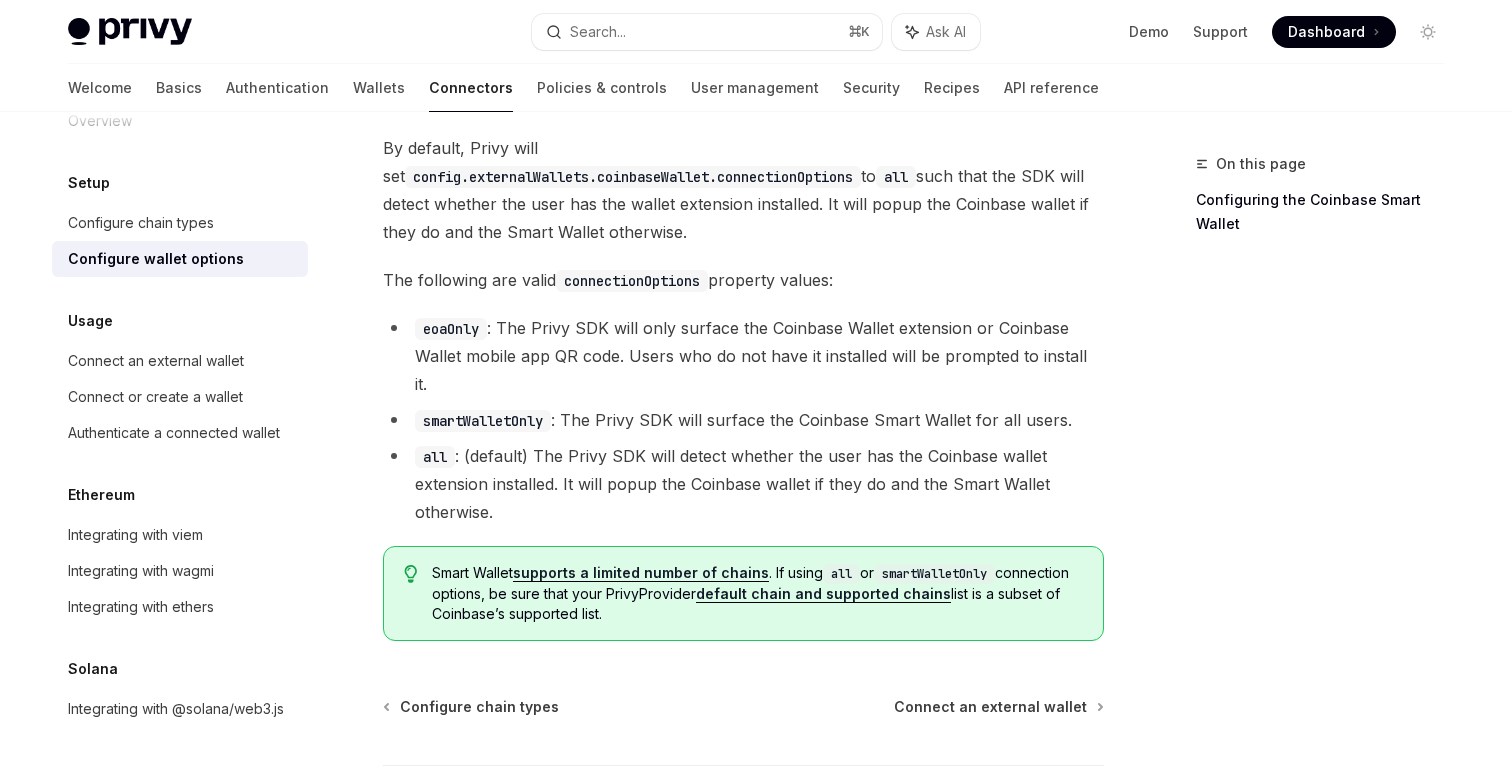 scroll, scrollTop: 2923, scrollLeft: 0, axis: vertical 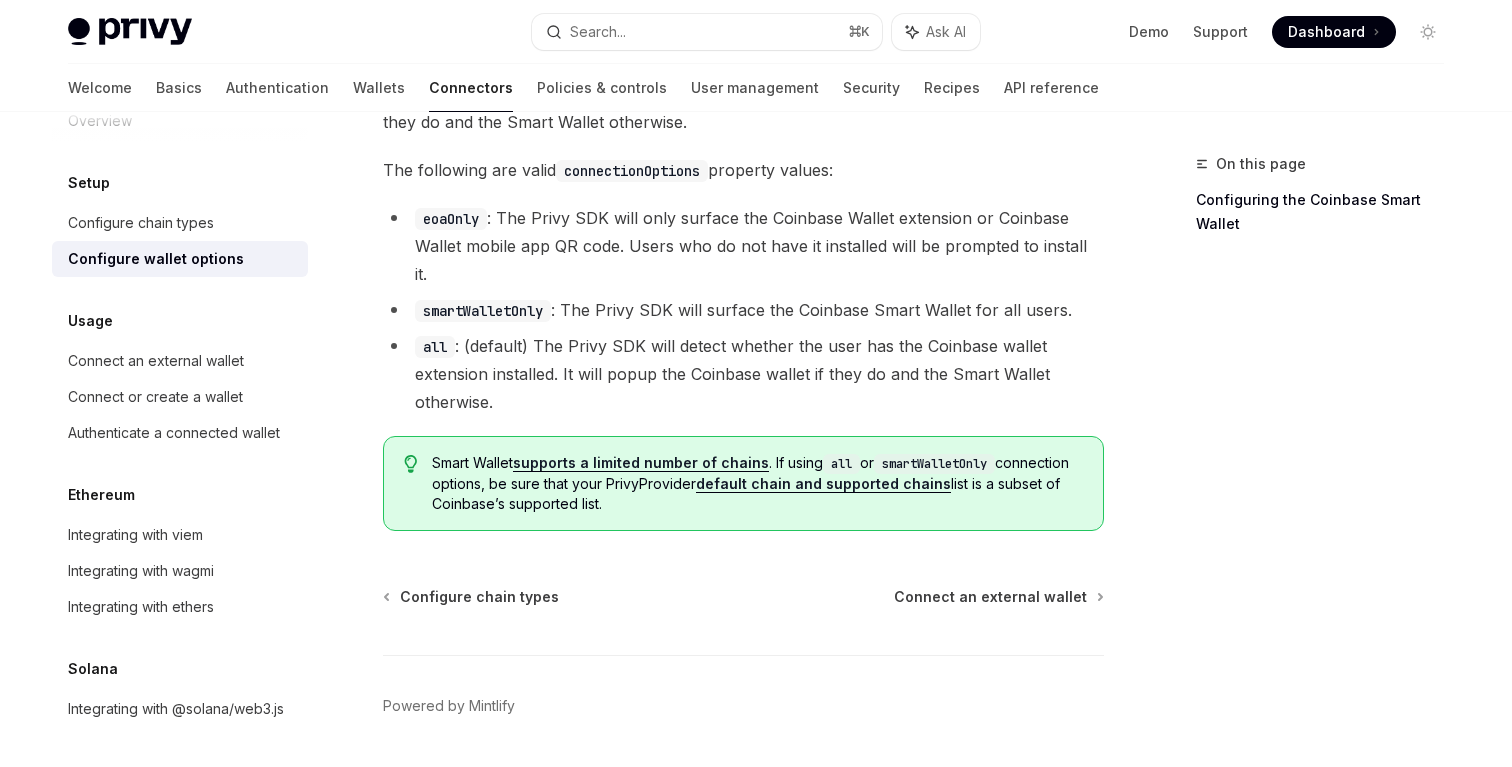 click on "default chain and
supported chains" at bounding box center (823, 484) 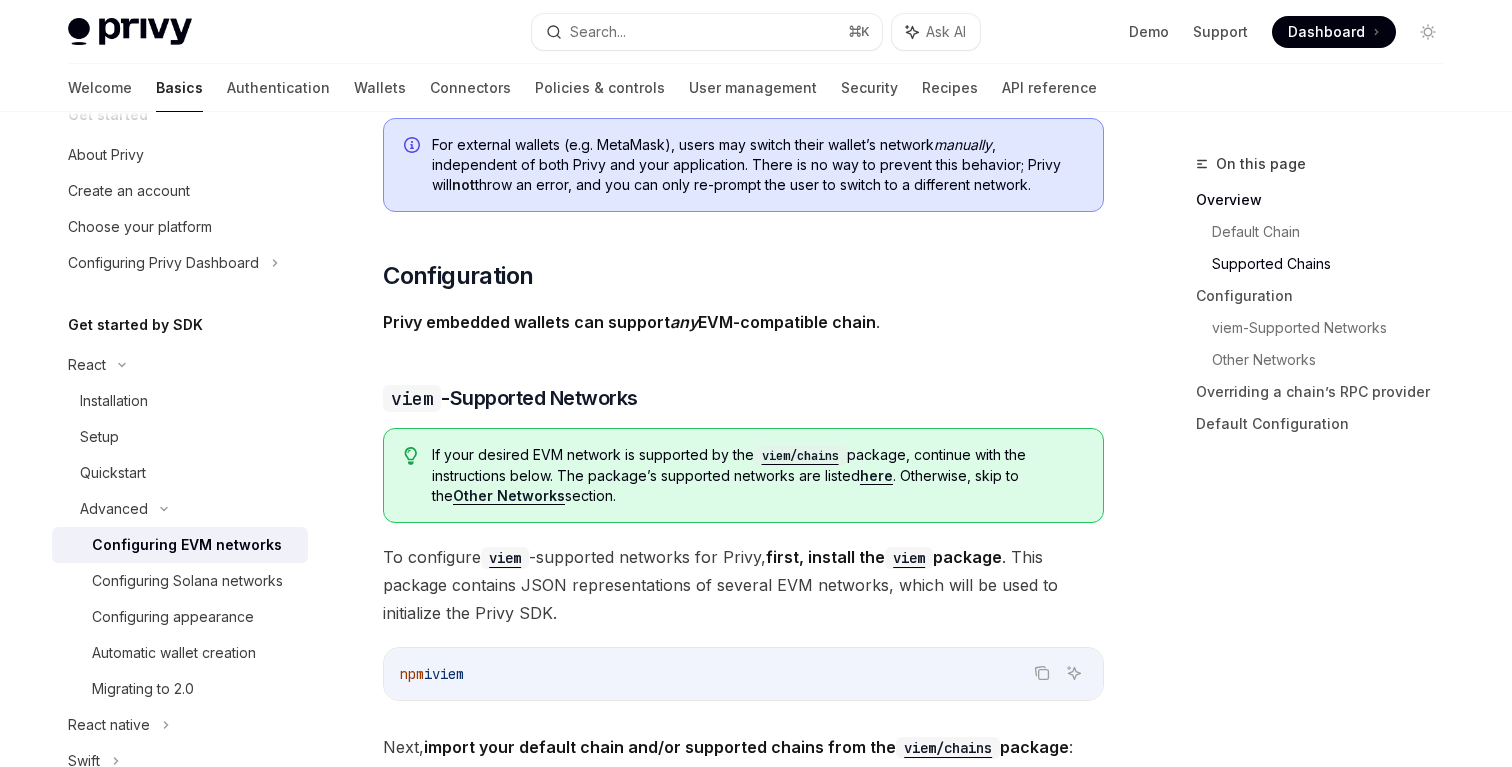 scroll, scrollTop: 1929, scrollLeft: 0, axis: vertical 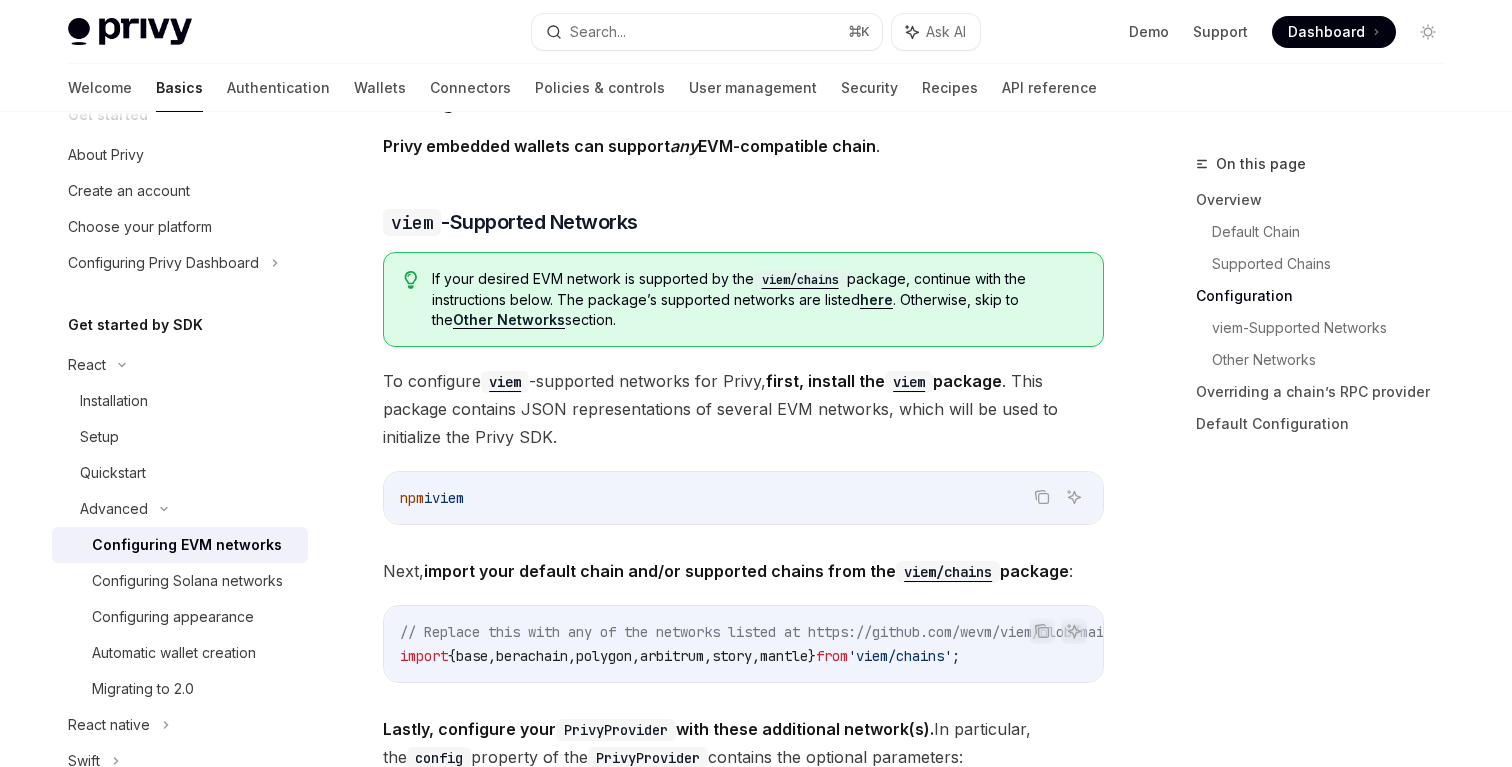 click on "viem/chains" at bounding box center [800, 280] 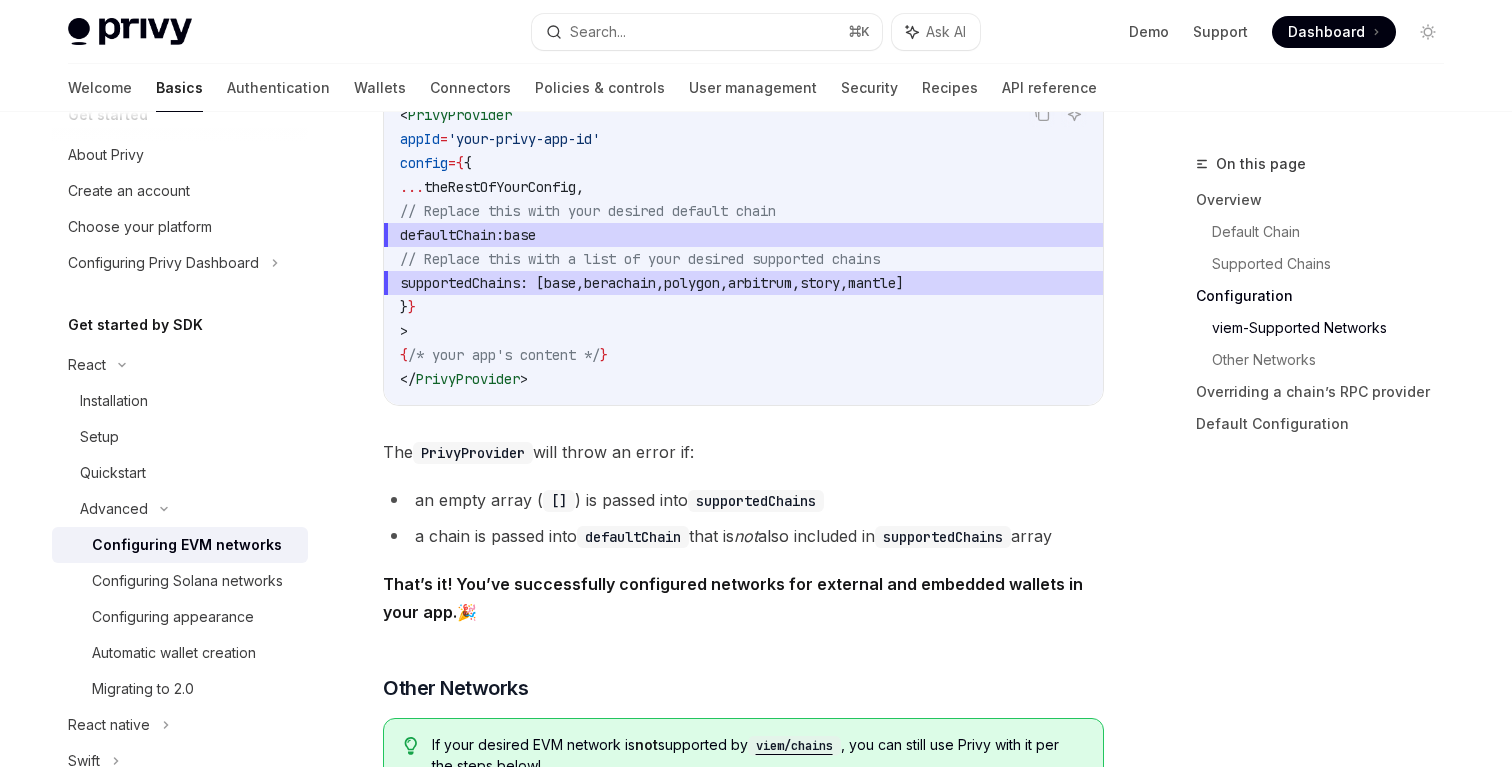 scroll, scrollTop: 2815, scrollLeft: 0, axis: vertical 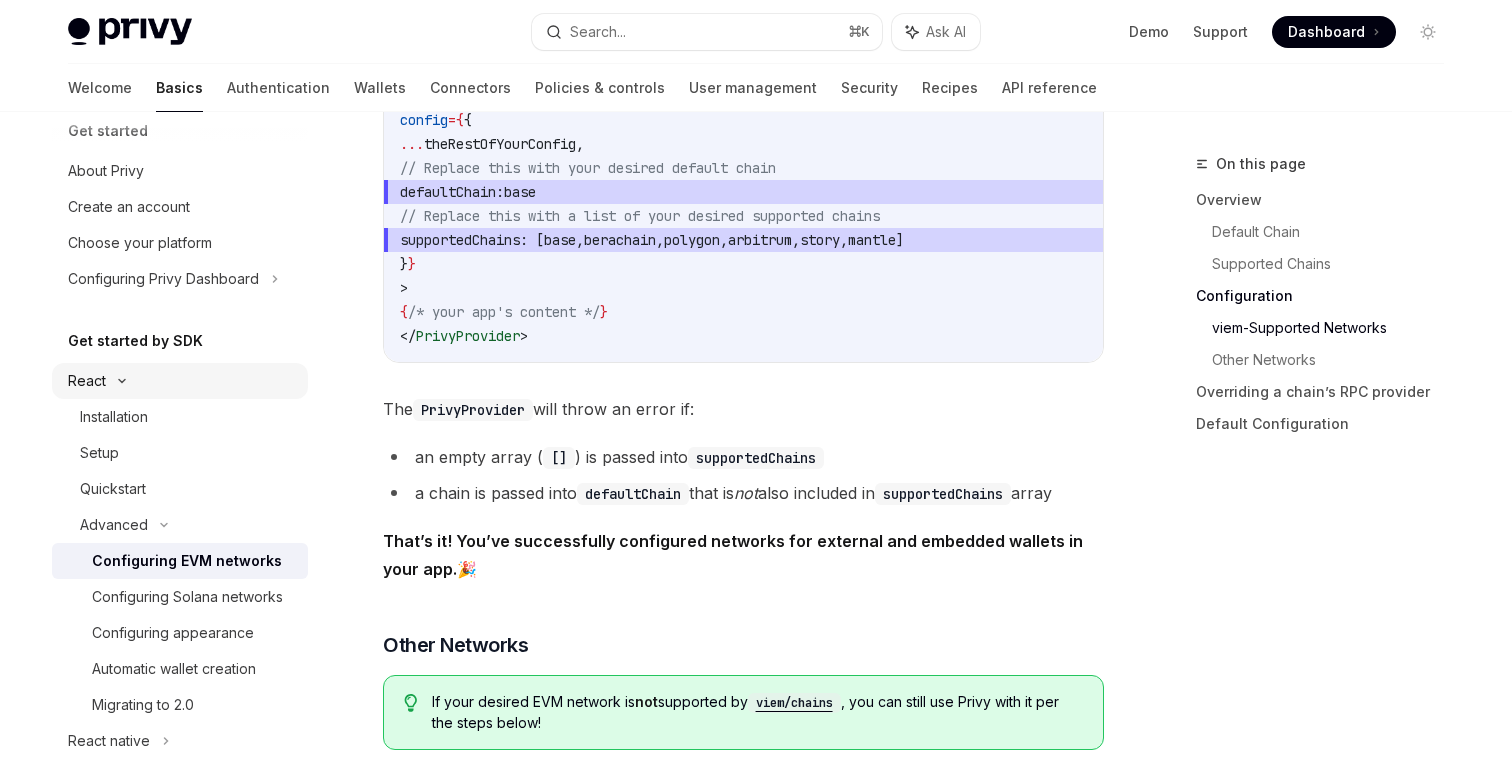 click 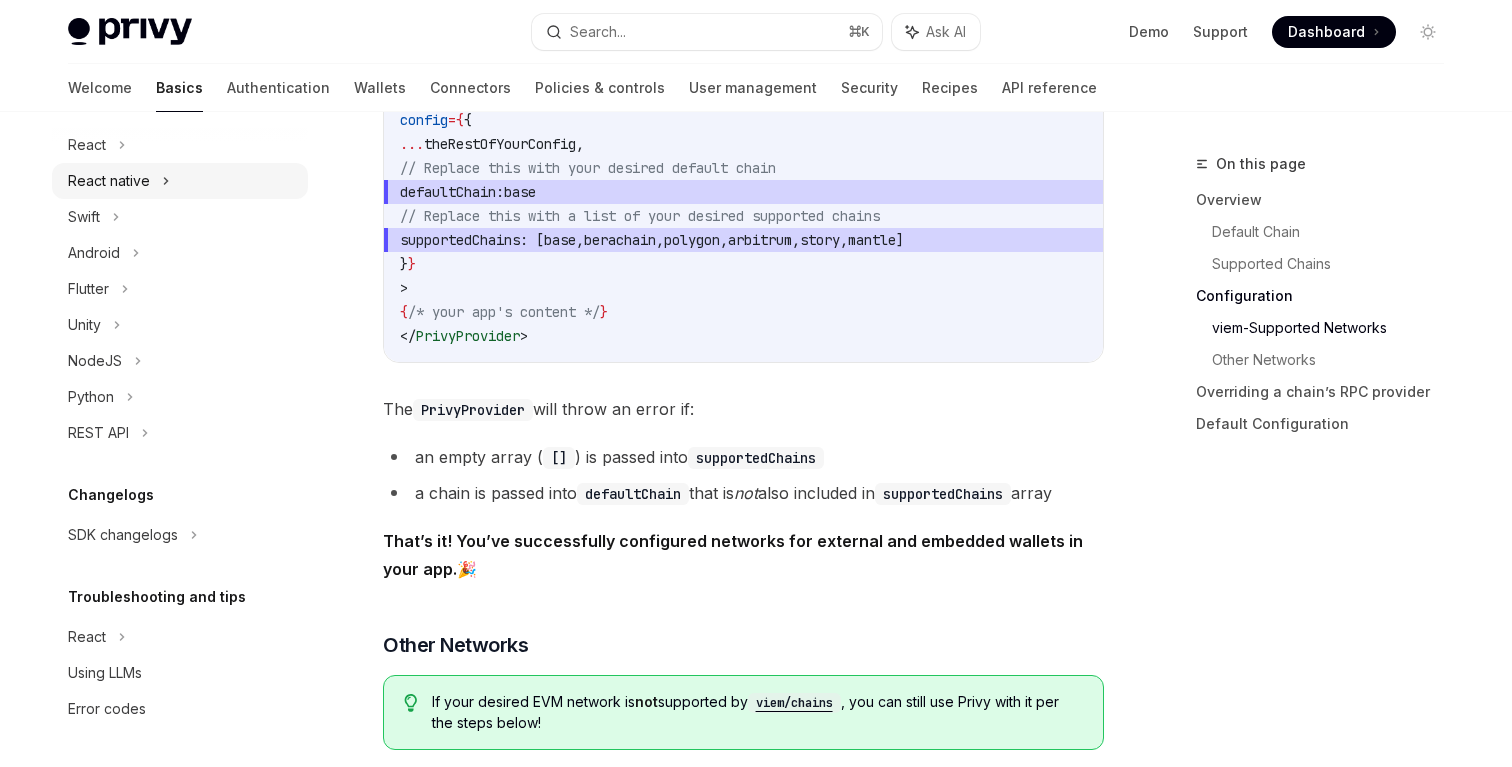 scroll, scrollTop: 0, scrollLeft: 0, axis: both 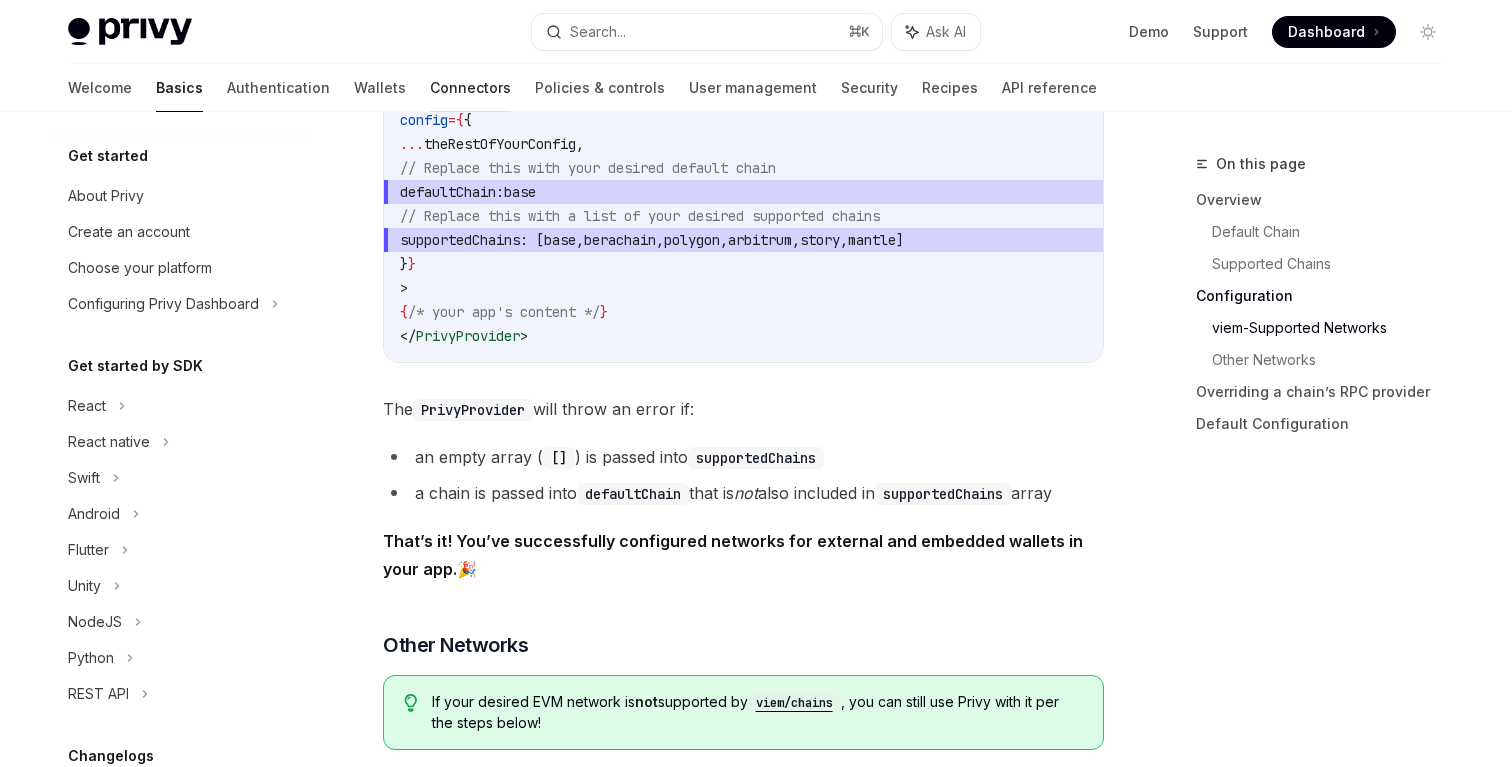 click on "Connectors" at bounding box center (470, 88) 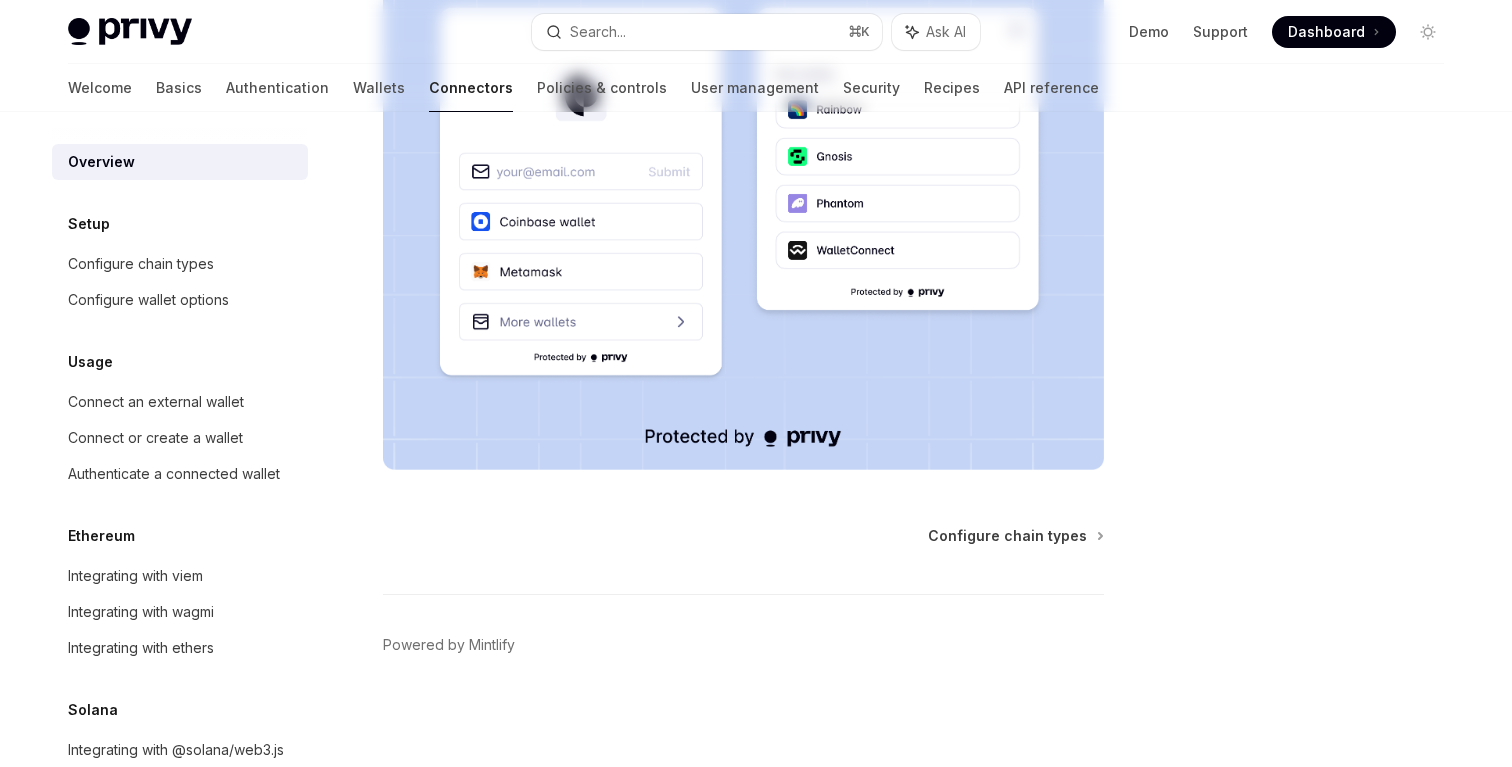 scroll, scrollTop: 0, scrollLeft: 0, axis: both 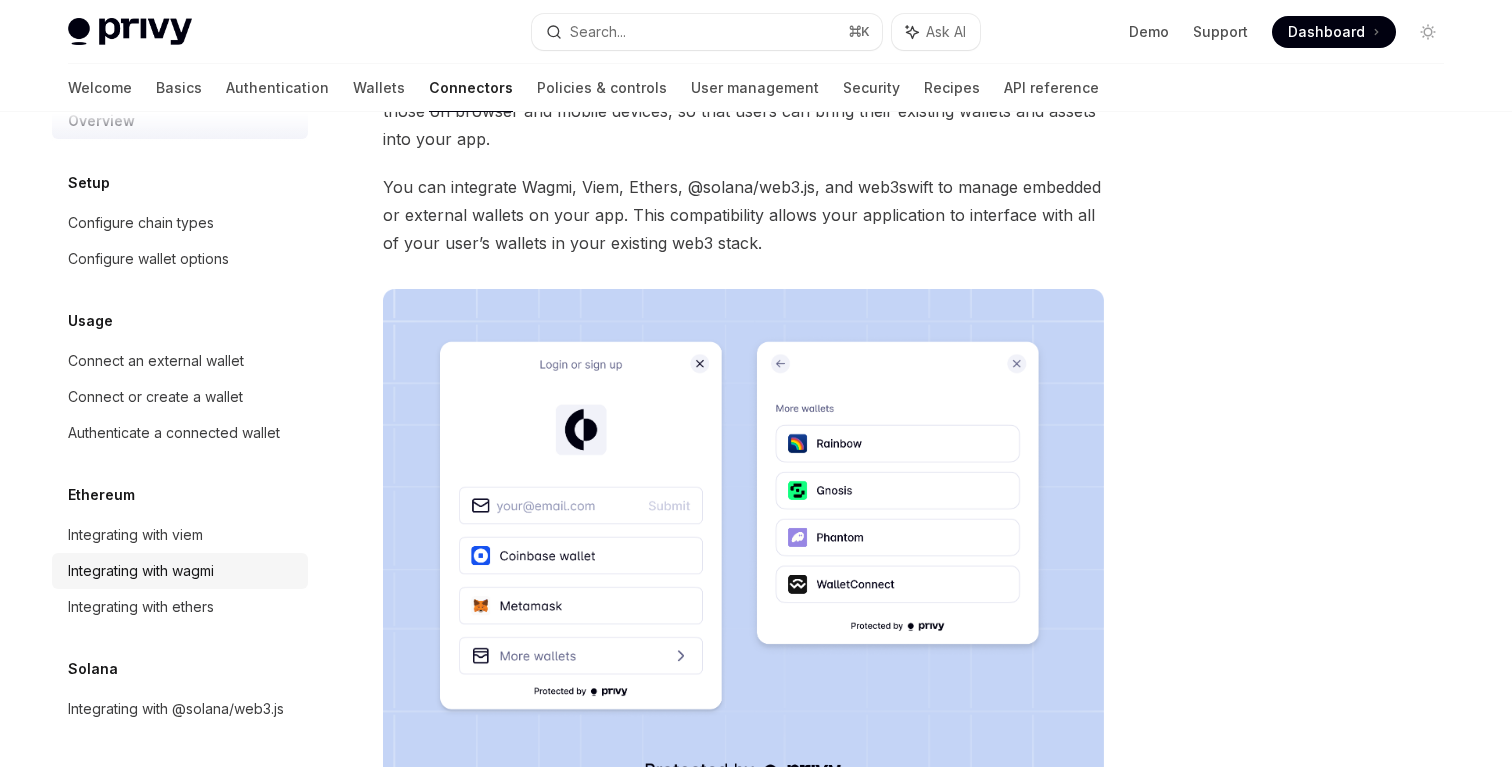 click on "Integrating with wagmi" at bounding box center (141, 571) 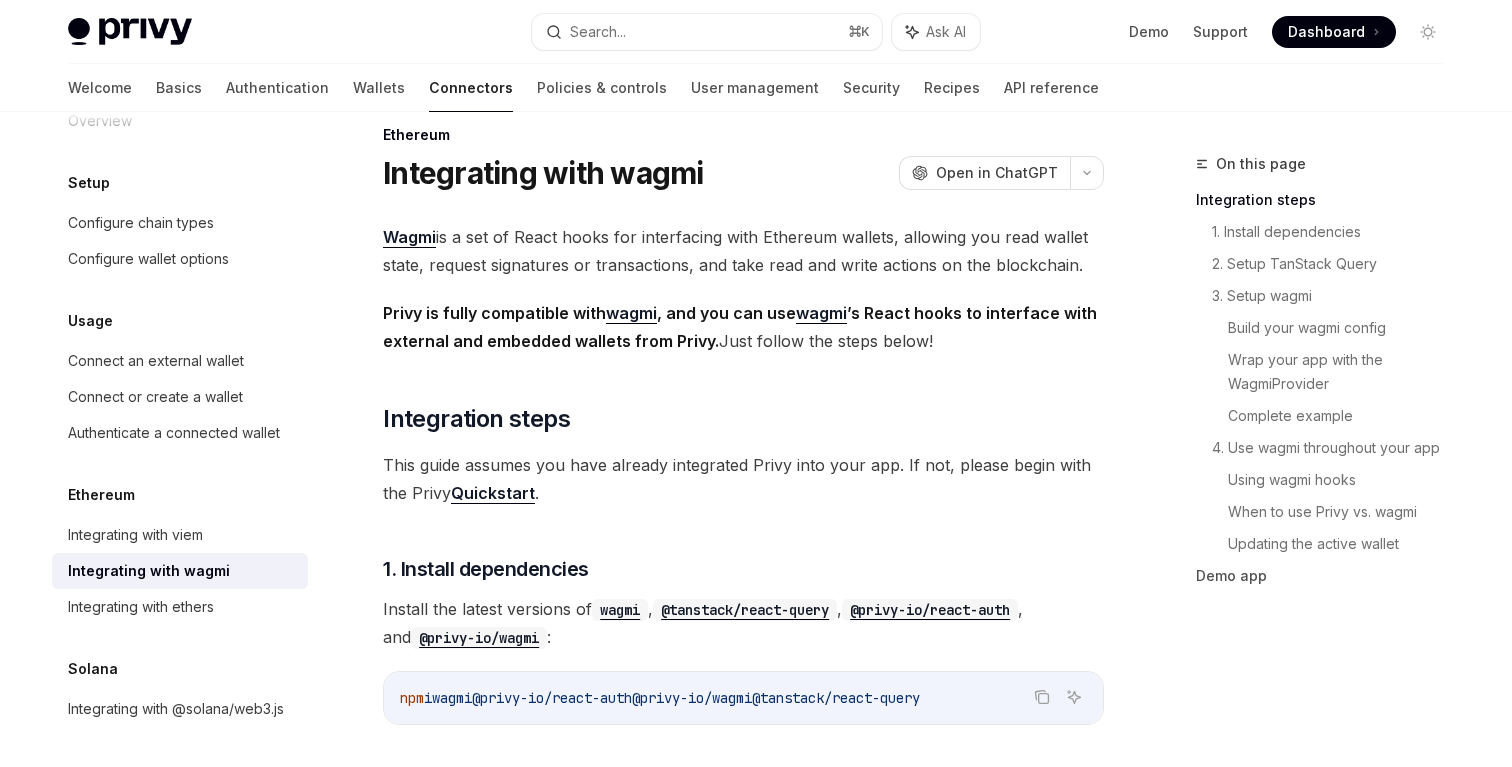scroll, scrollTop: 74, scrollLeft: 0, axis: vertical 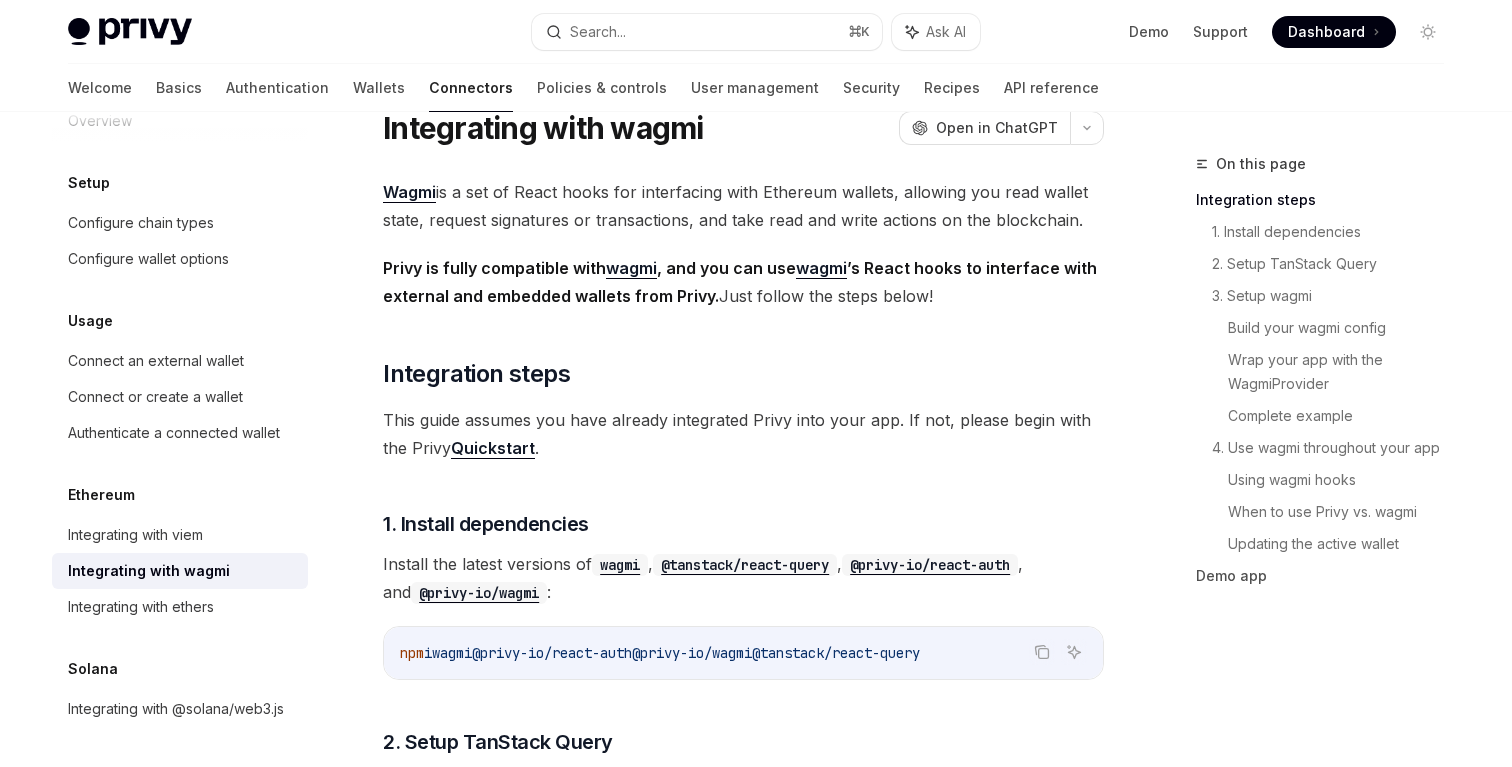 click on "Privy is fully compatible with  wagmi , and you can use  wagmi ’s React hooks to interface with external and embedded wallets from Privy." at bounding box center [740, 282] 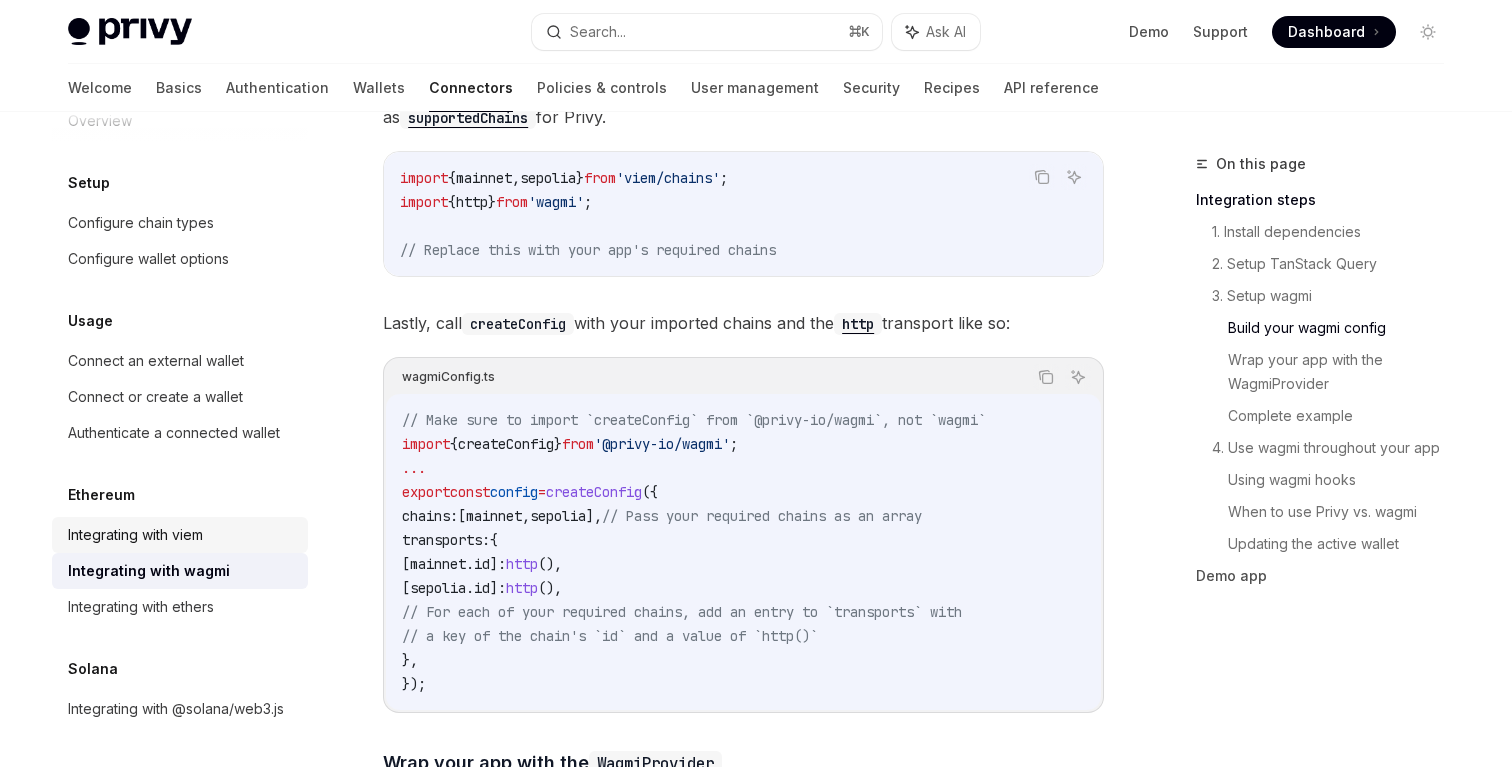 scroll, scrollTop: 2116, scrollLeft: 0, axis: vertical 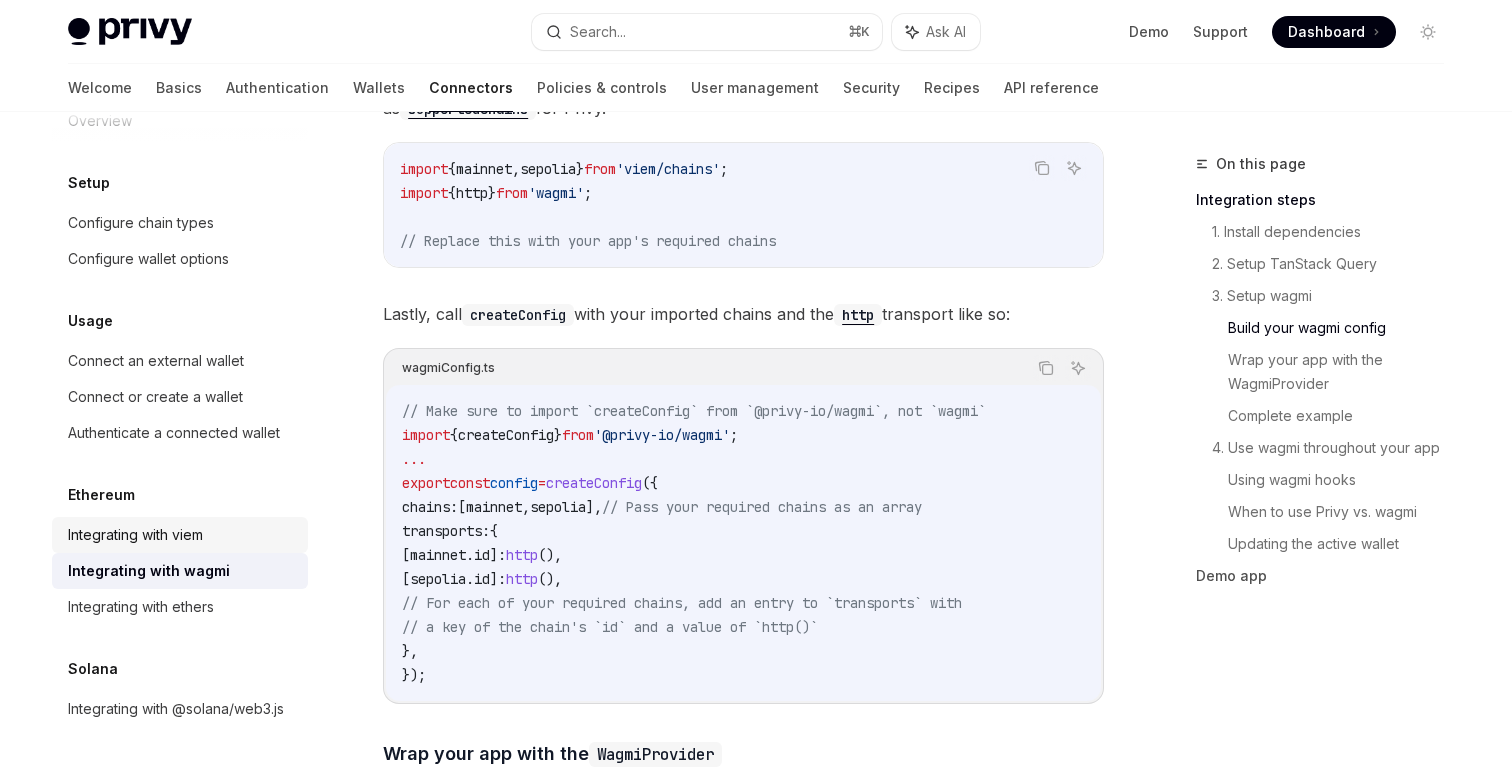 click on "Integrating with viem" at bounding box center (182, 535) 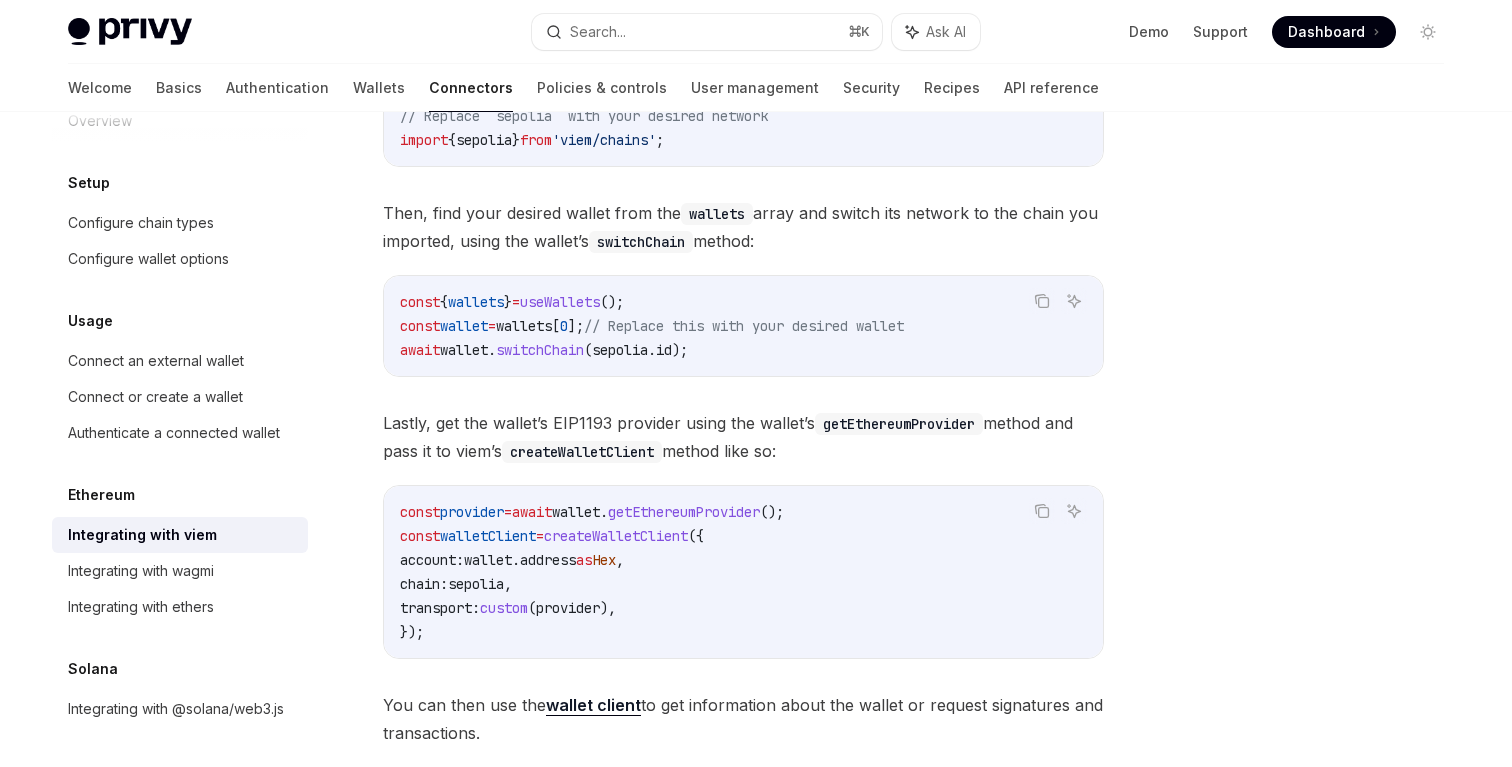 scroll, scrollTop: 633, scrollLeft: 0, axis: vertical 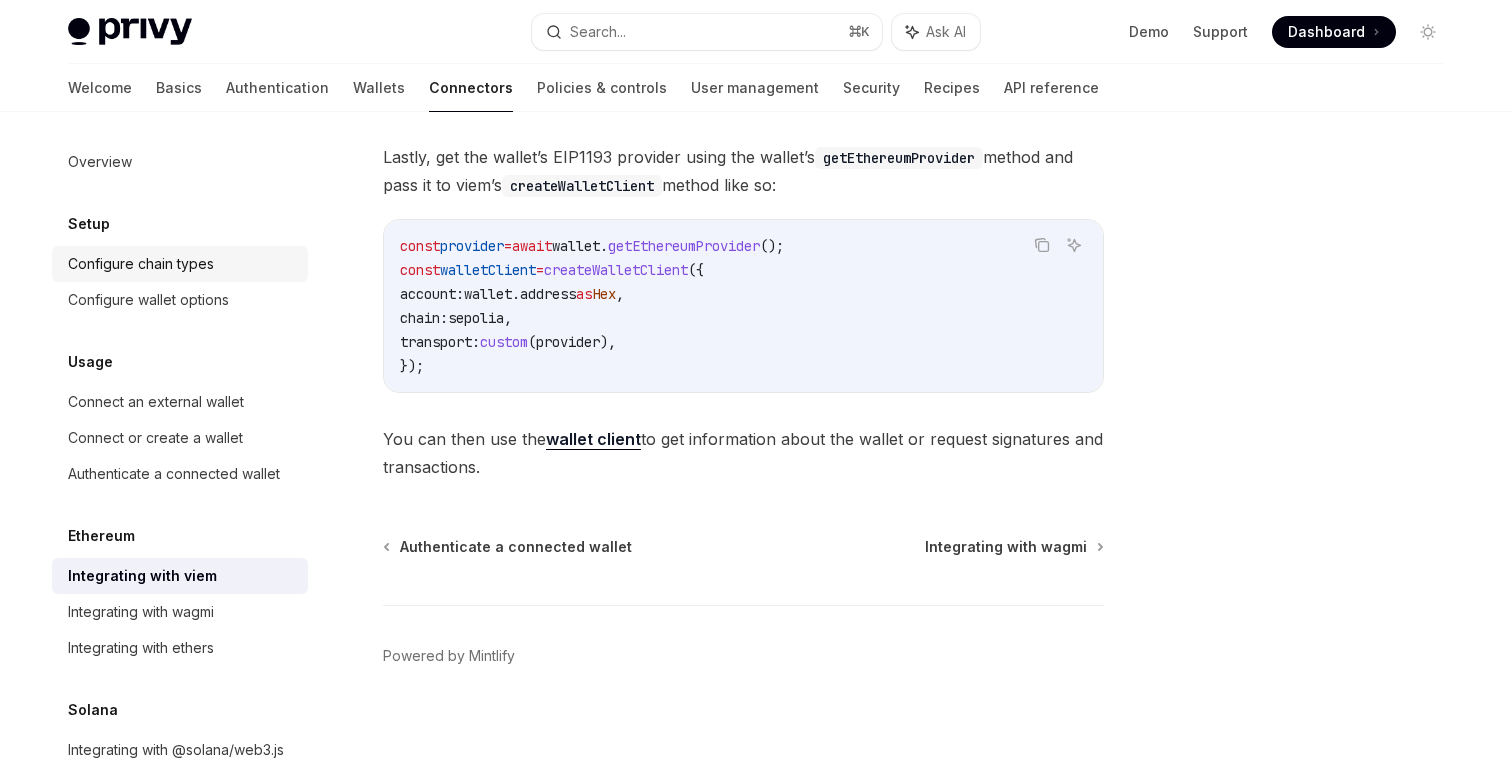 click on "Configure chain types" at bounding box center (141, 264) 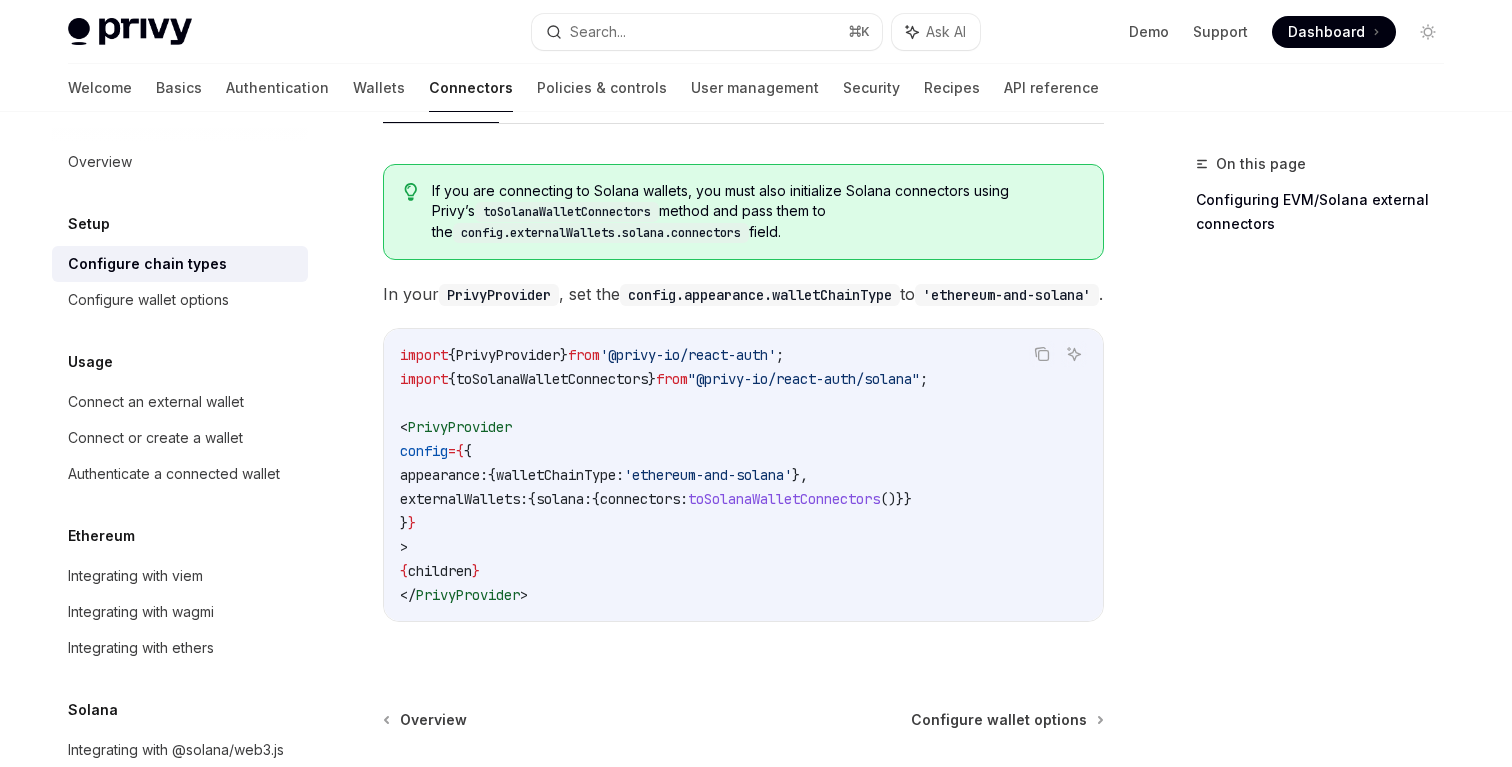 scroll, scrollTop: 407, scrollLeft: 0, axis: vertical 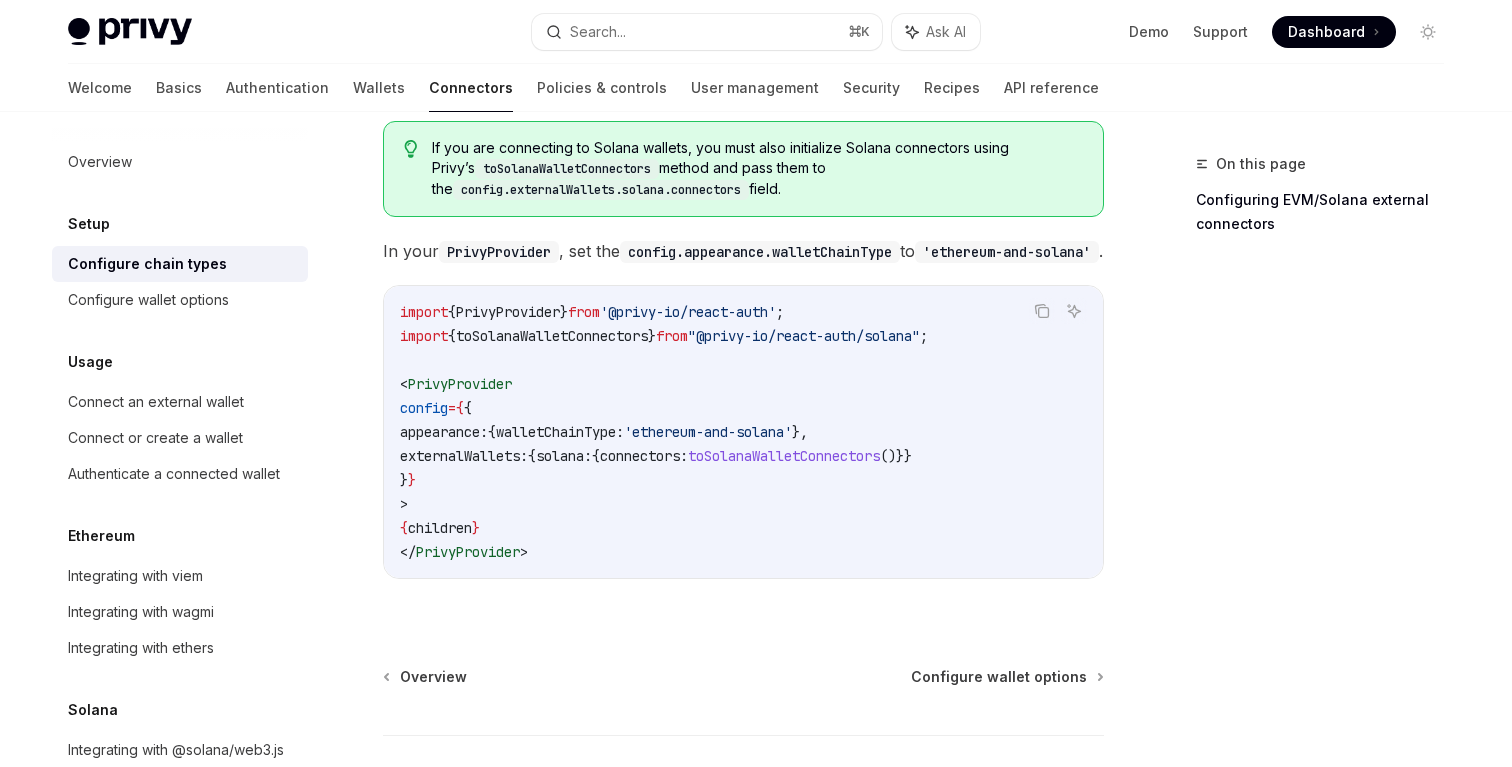 click on "import  { PrivyProvider }  from  '@privy-io/react-auth' ;
import  { toSolanaWalletConnectors }  from  "@privy-io/react-auth/solana" ;
< PrivyProvider
config = { {
appearance:  { walletChainType:  'ethereum-and-solana' },
externalWallets:  { solana:  { connectors:  toSolanaWalletConnectors ()}}
} }
>
{ children }
</ PrivyProvider >" at bounding box center [743, 432] 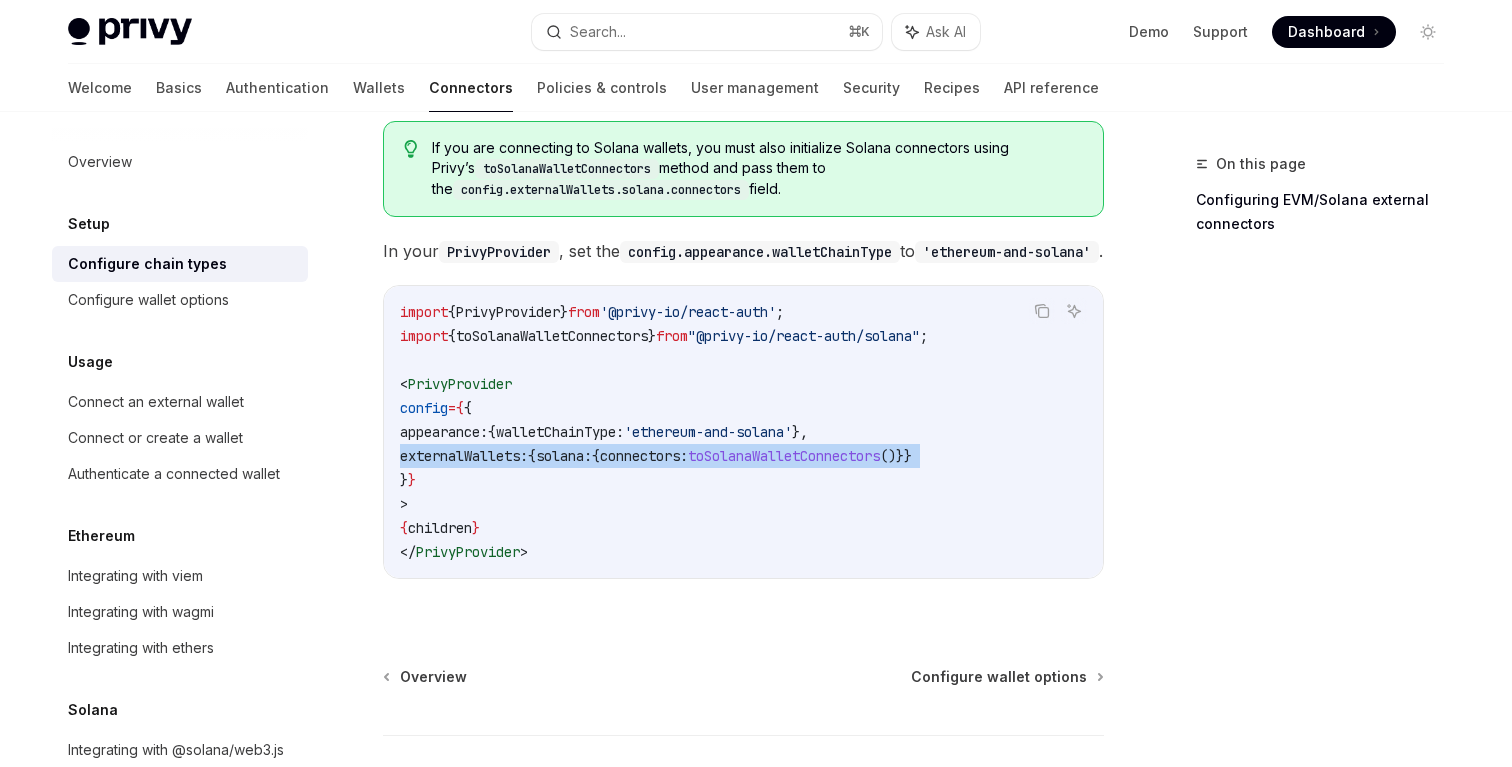 click on "walletChainType:" at bounding box center [560, 432] 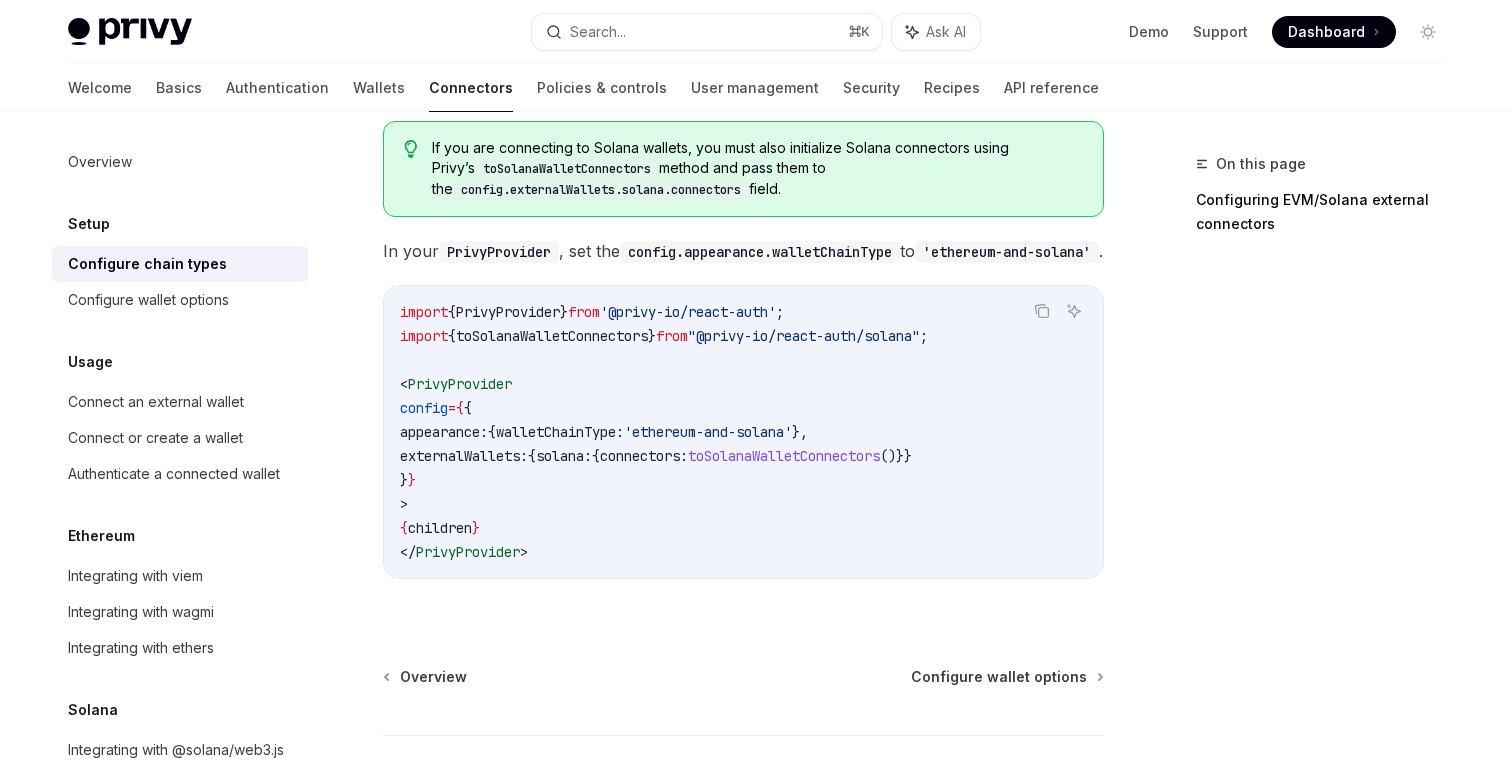 click on "walletChainType:" at bounding box center [560, 432] 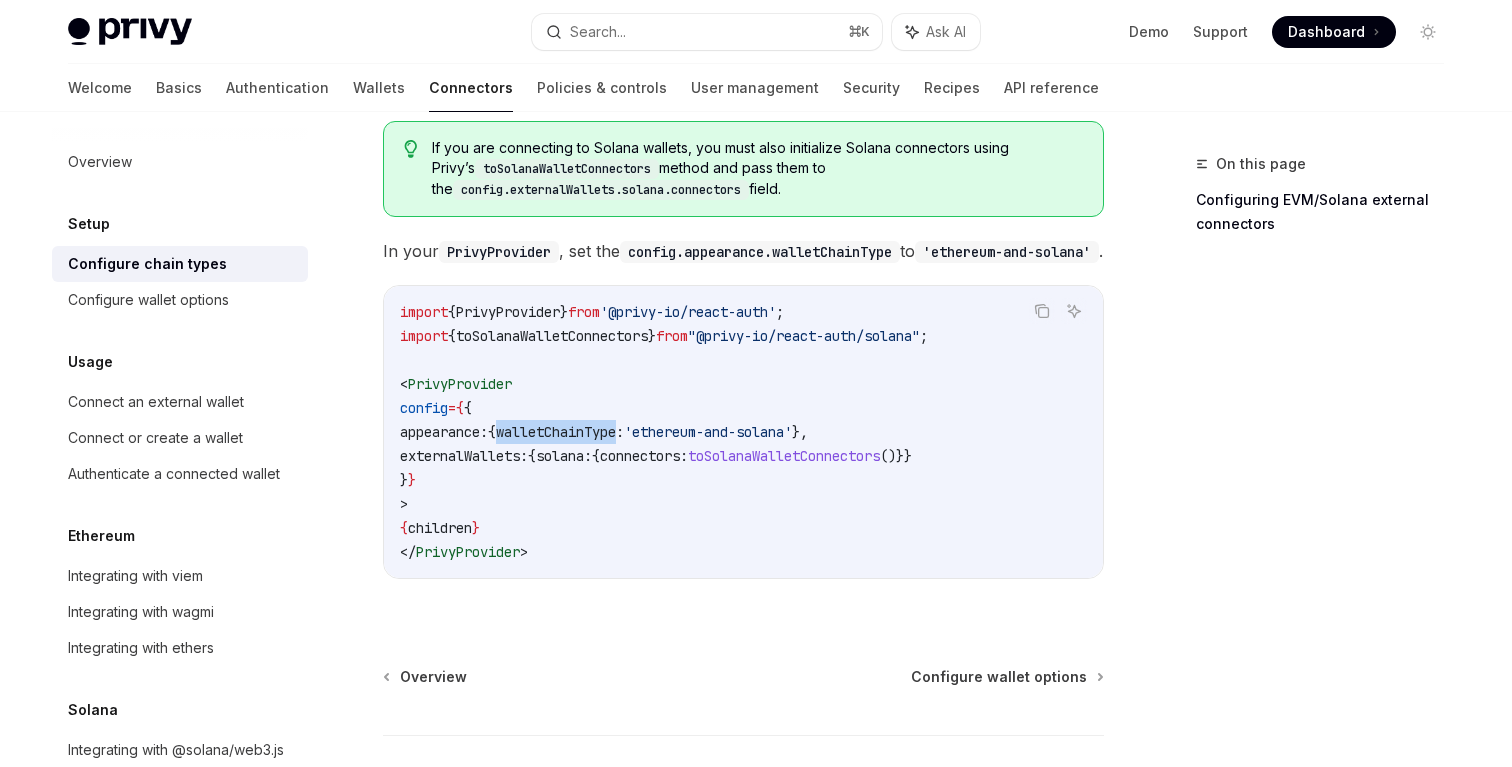 click on "walletChainType:" at bounding box center (560, 432) 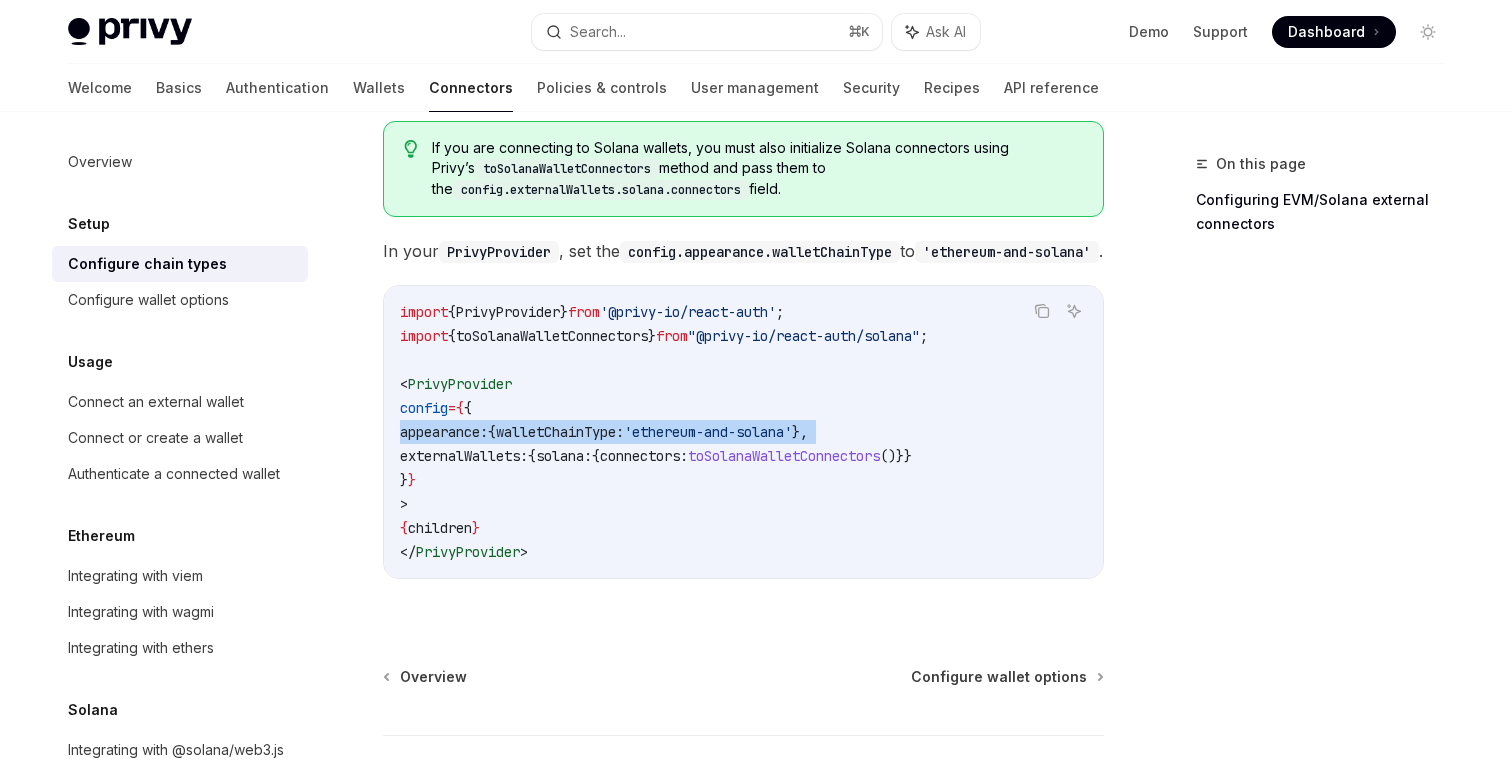 click on "appearance:" at bounding box center (444, 432) 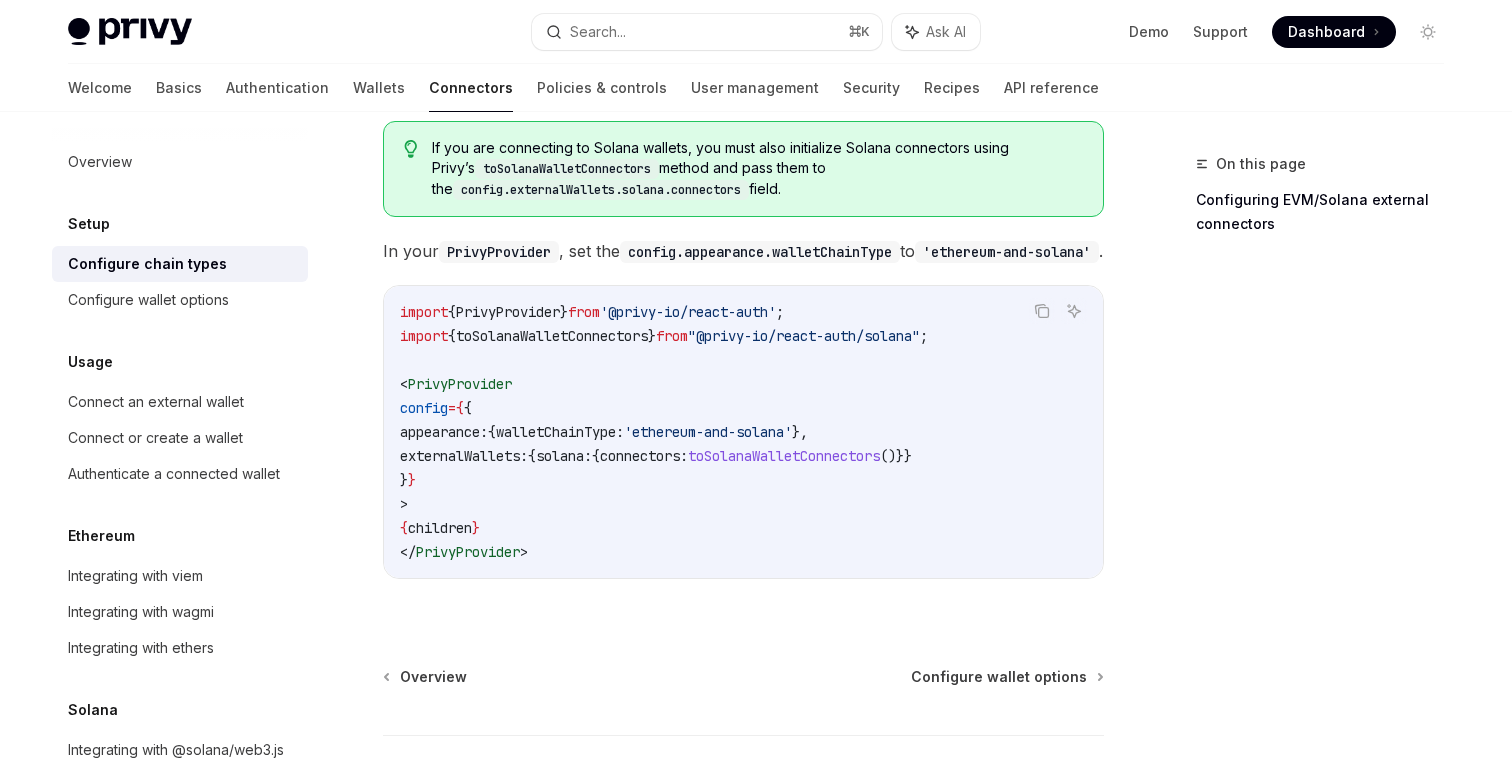 click on "import  { PrivyProvider }  from  '@privy-io/react-auth' ;
import  { toSolanaWalletConnectors }  from  "@privy-io/react-auth/solana" ;
< PrivyProvider
config = { {
appearance:  { walletChainType:  'ethereum-and-solana' },
externalWallets:  { solana:  { connectors:  toSolanaWalletConnectors ()}}
} }
>
{ children }
</ PrivyProvider >" at bounding box center [743, 432] 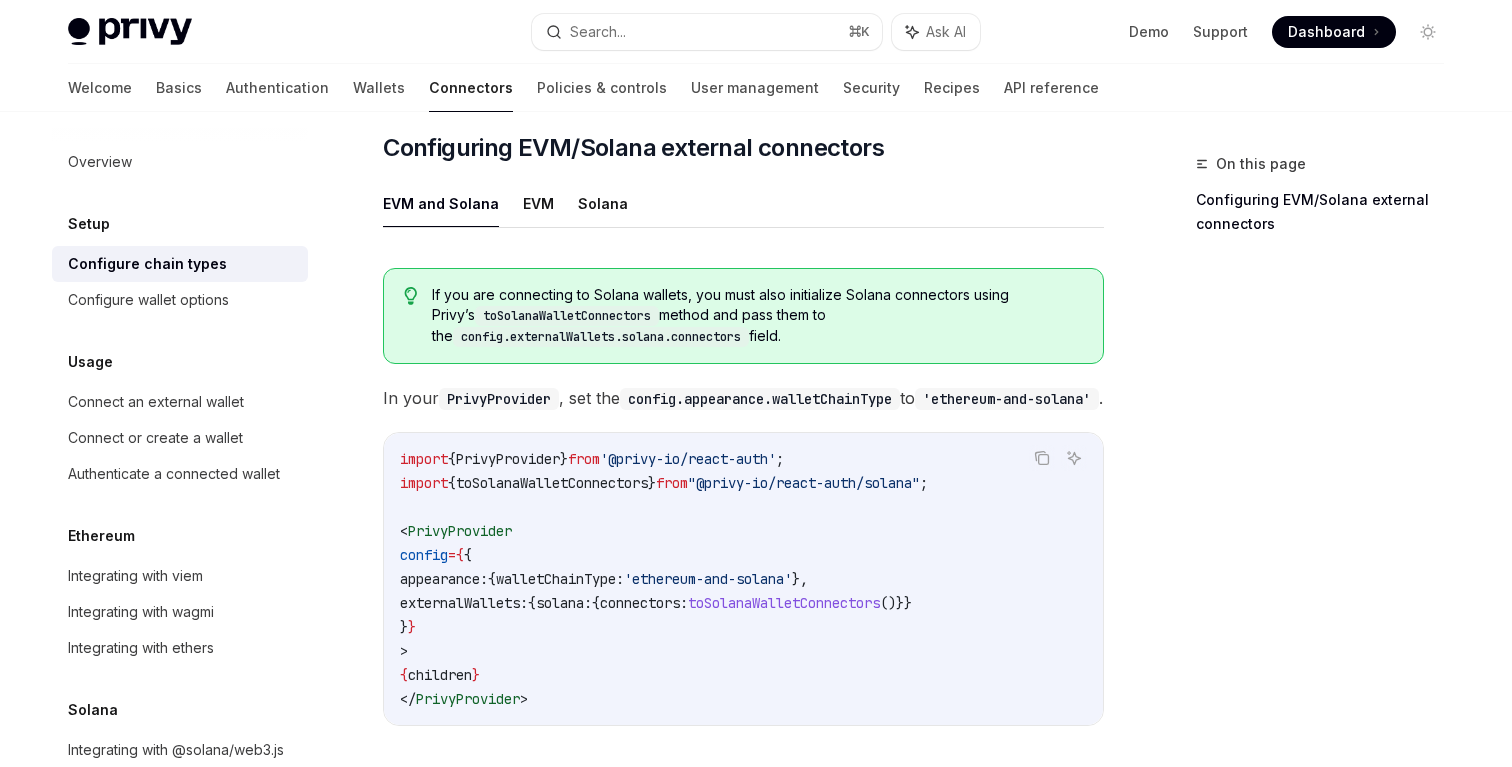 scroll, scrollTop: 239, scrollLeft: 0, axis: vertical 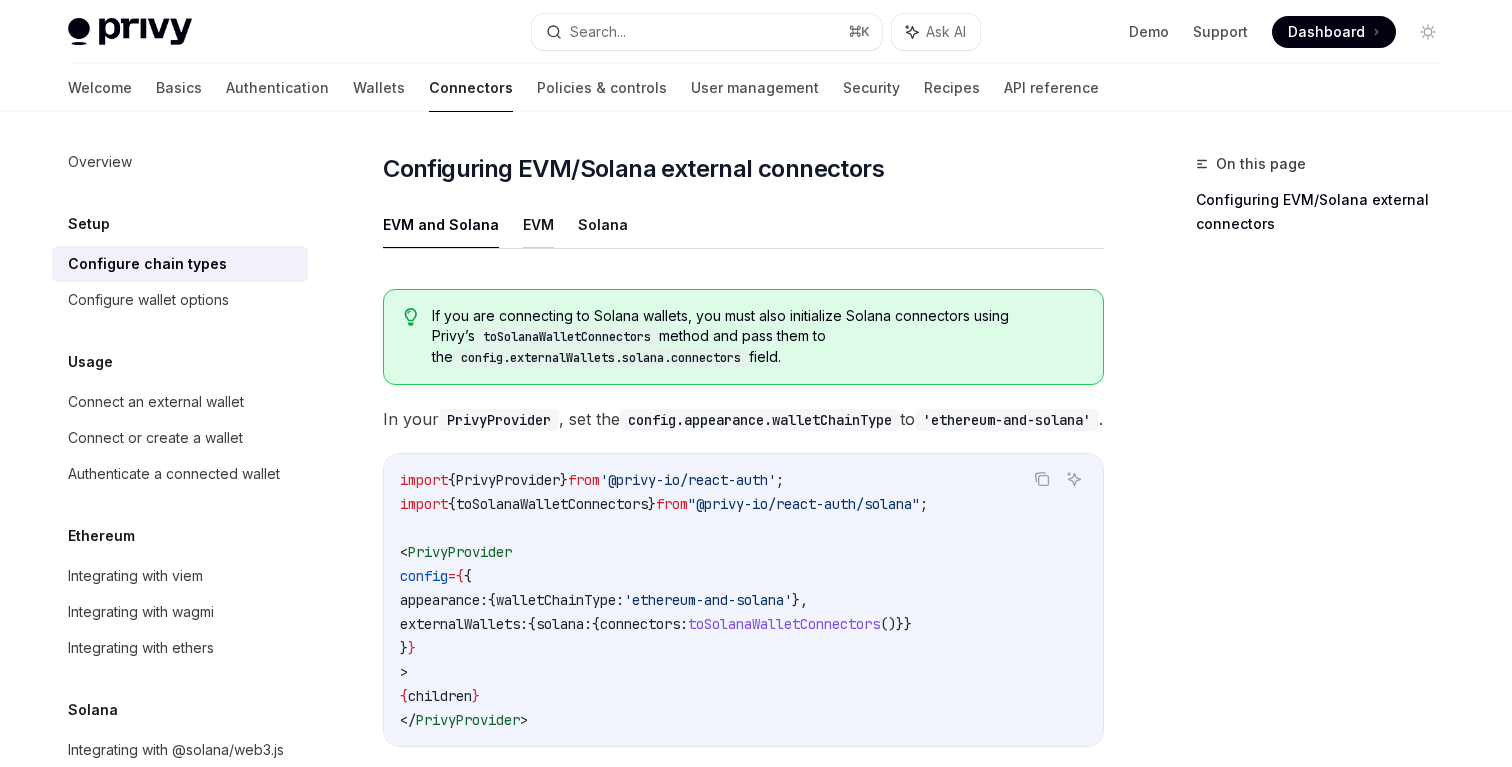 click on "EVM" at bounding box center [538, 224] 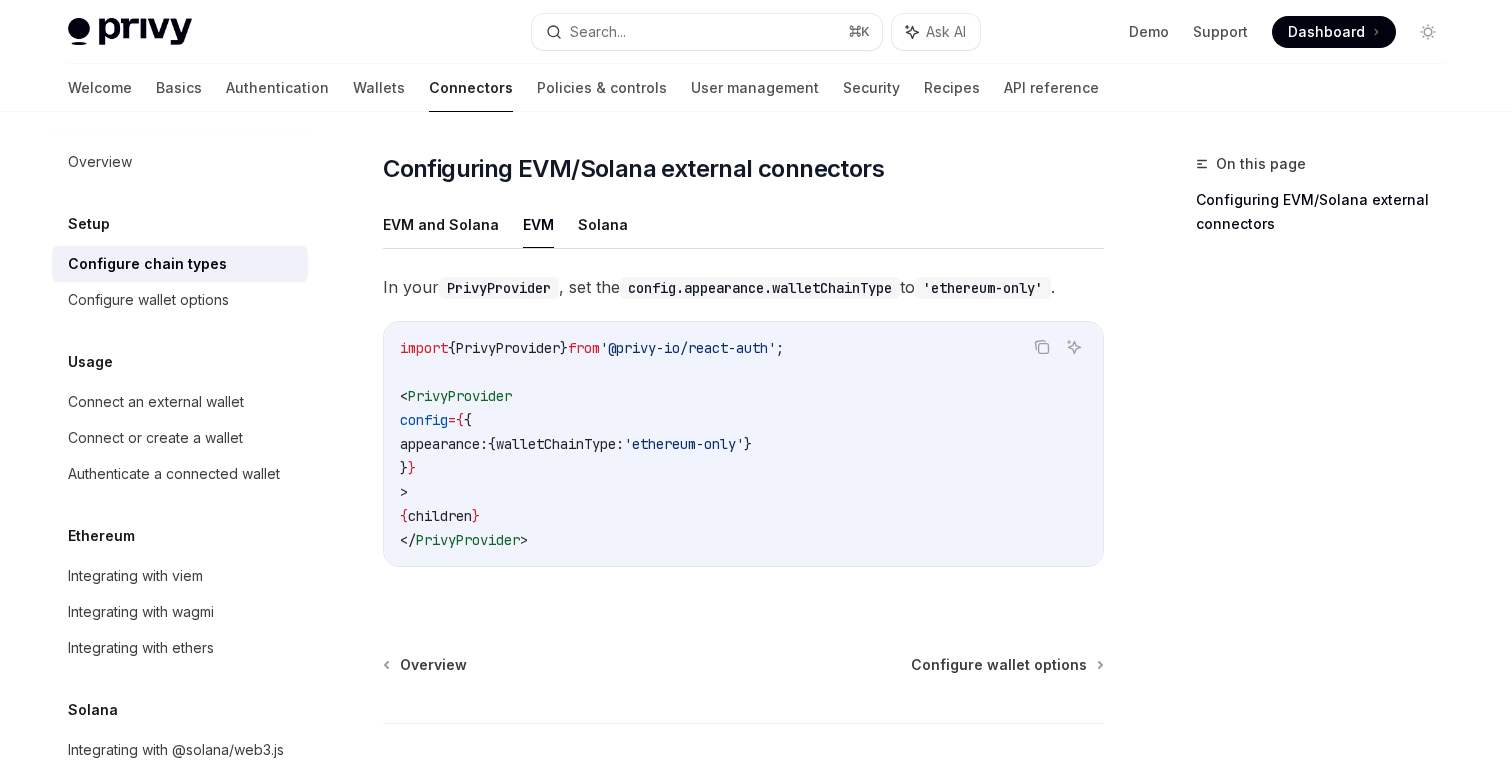click on "config.appearance.walletChainType" at bounding box center [760, 288] 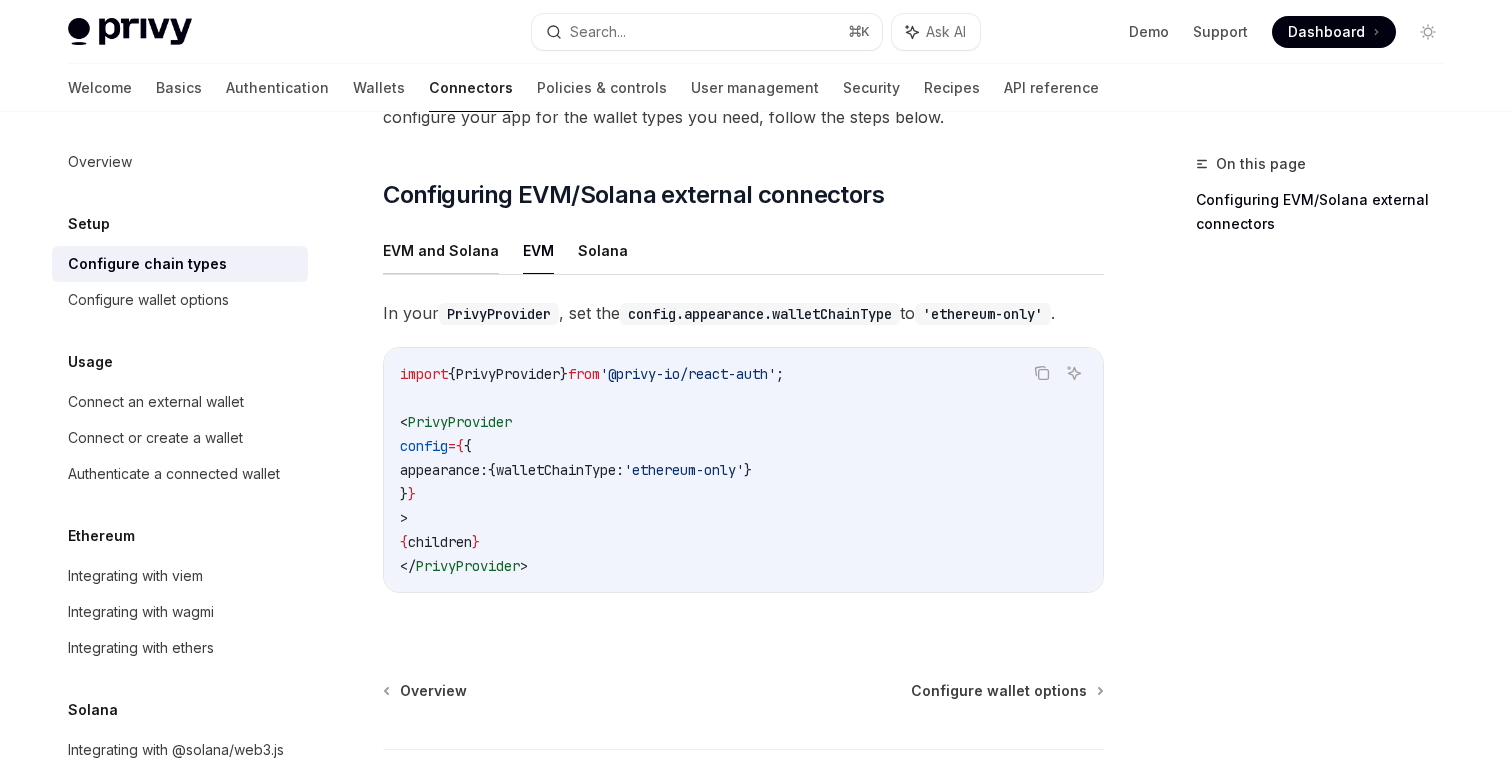 click on "EVM and Solana" at bounding box center (441, 250) 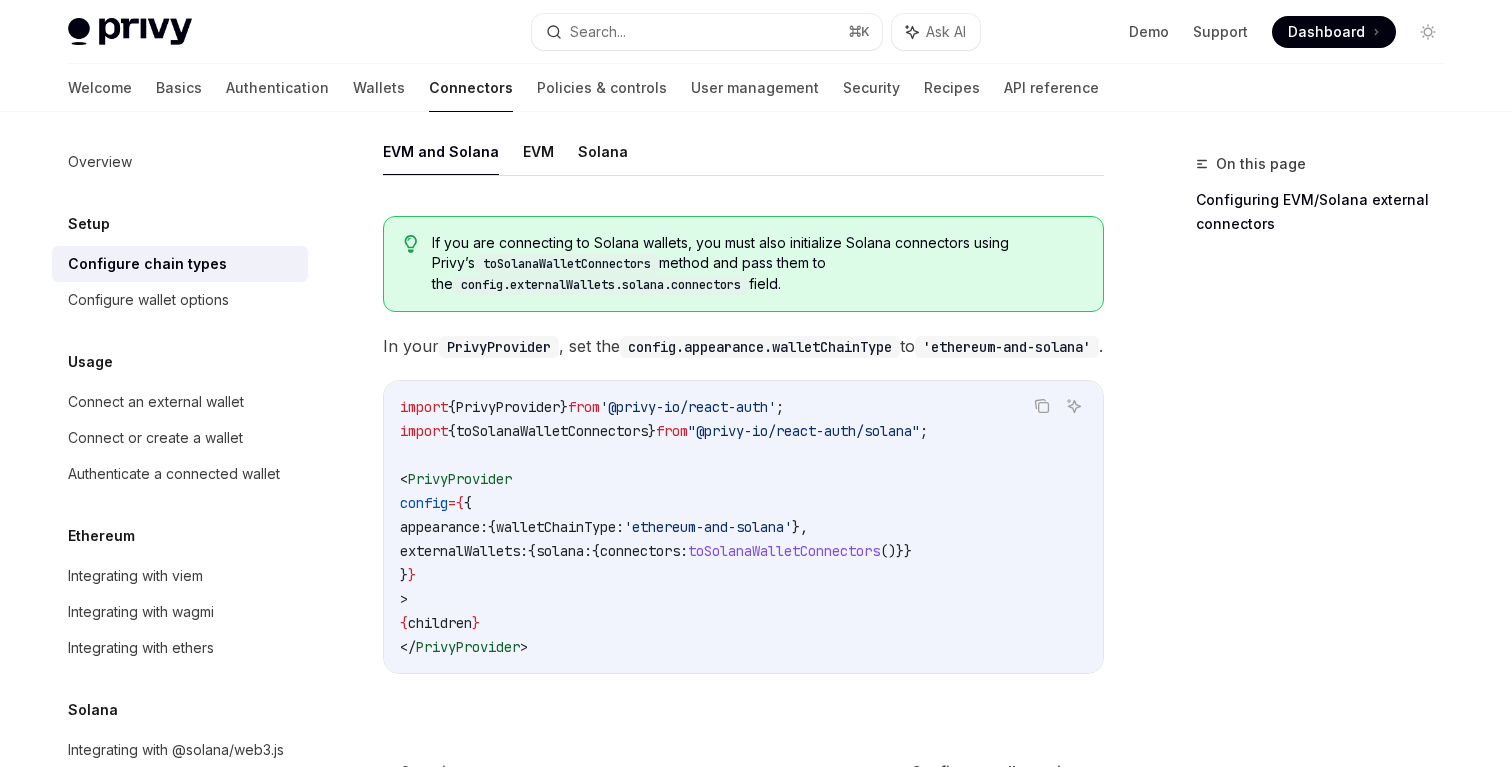 scroll, scrollTop: 285, scrollLeft: 0, axis: vertical 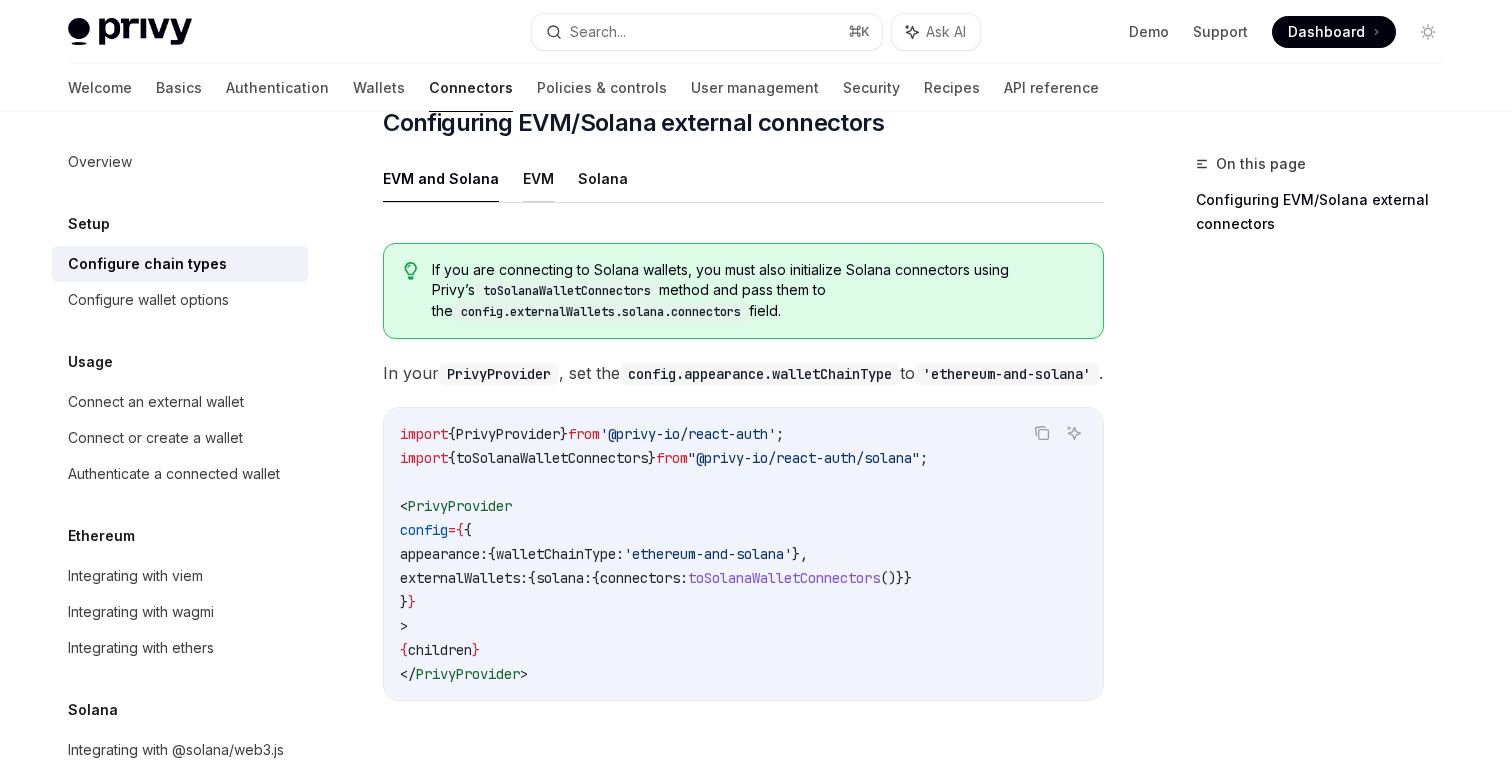 click on "EVM" at bounding box center (538, 178) 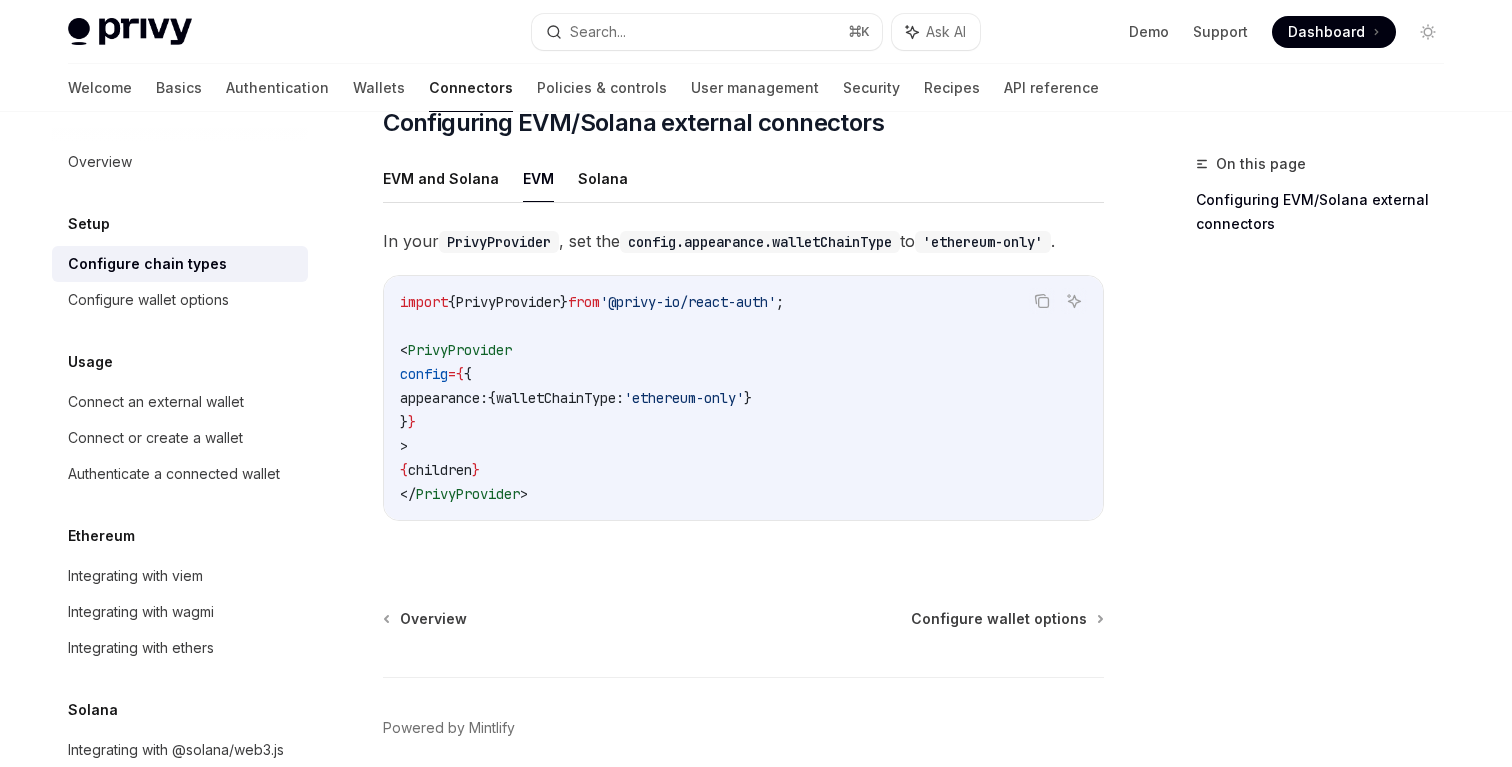 click on "walletChainType:" at bounding box center [560, 398] 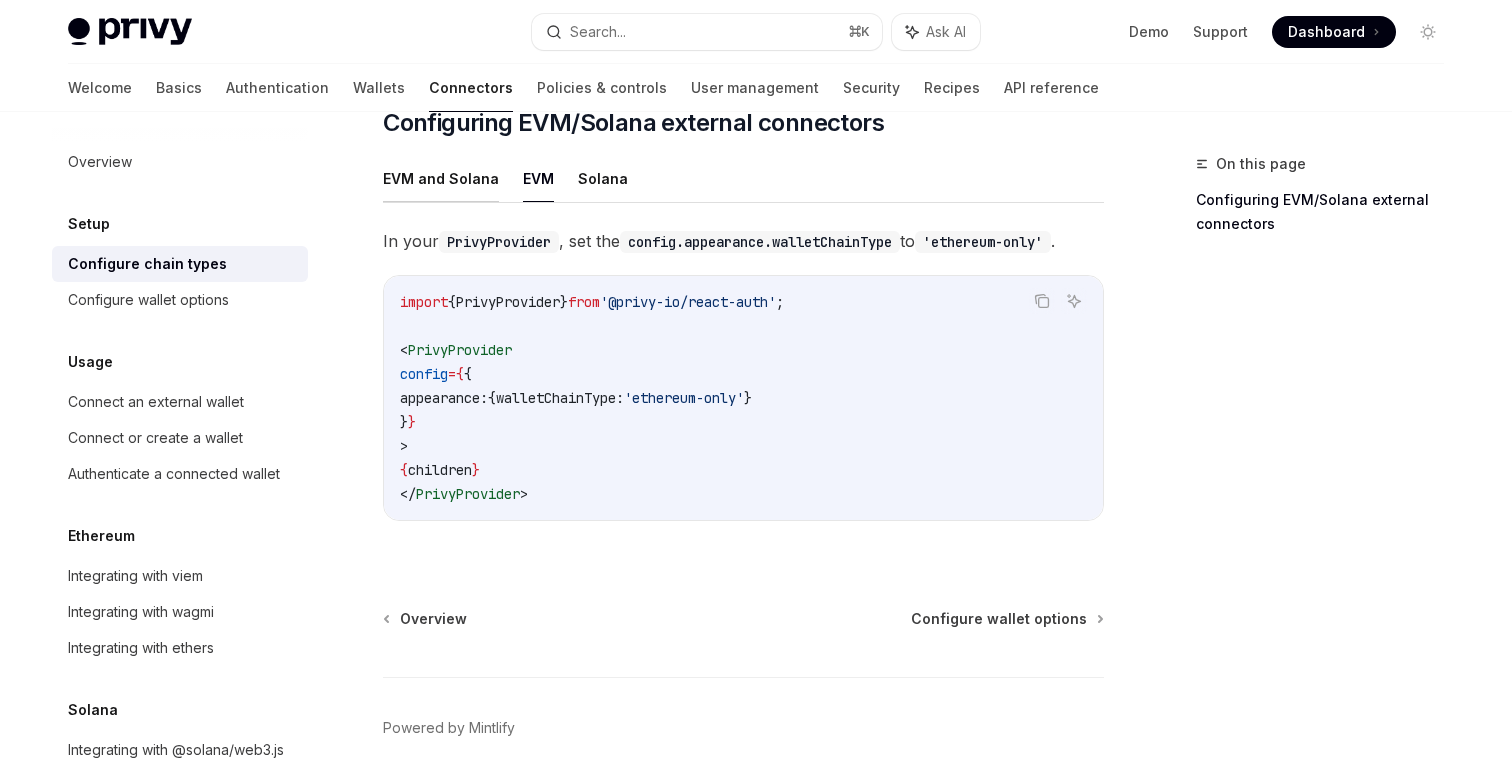 click on "EVM and Solana" at bounding box center [441, 178] 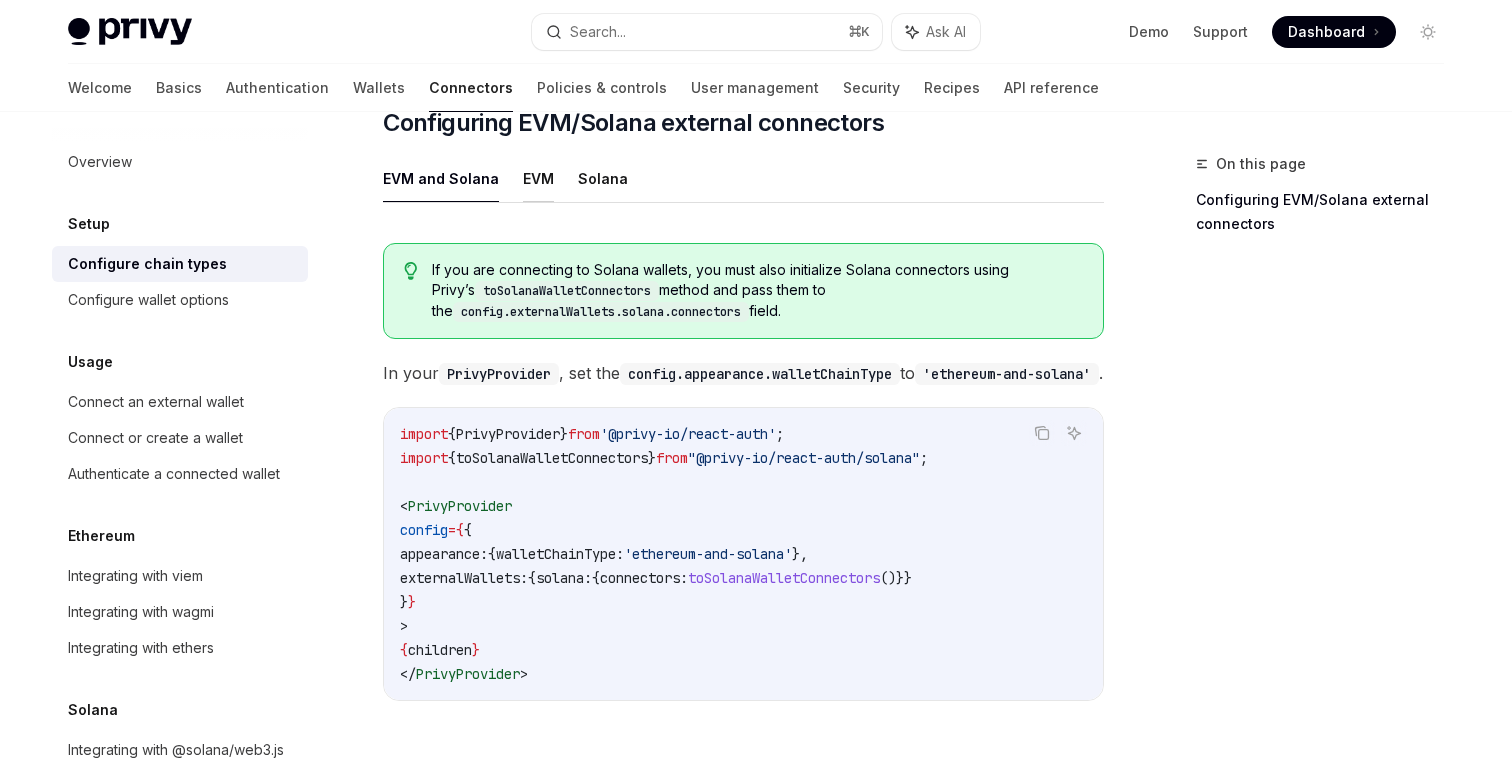 click on "EVM" at bounding box center [538, 178] 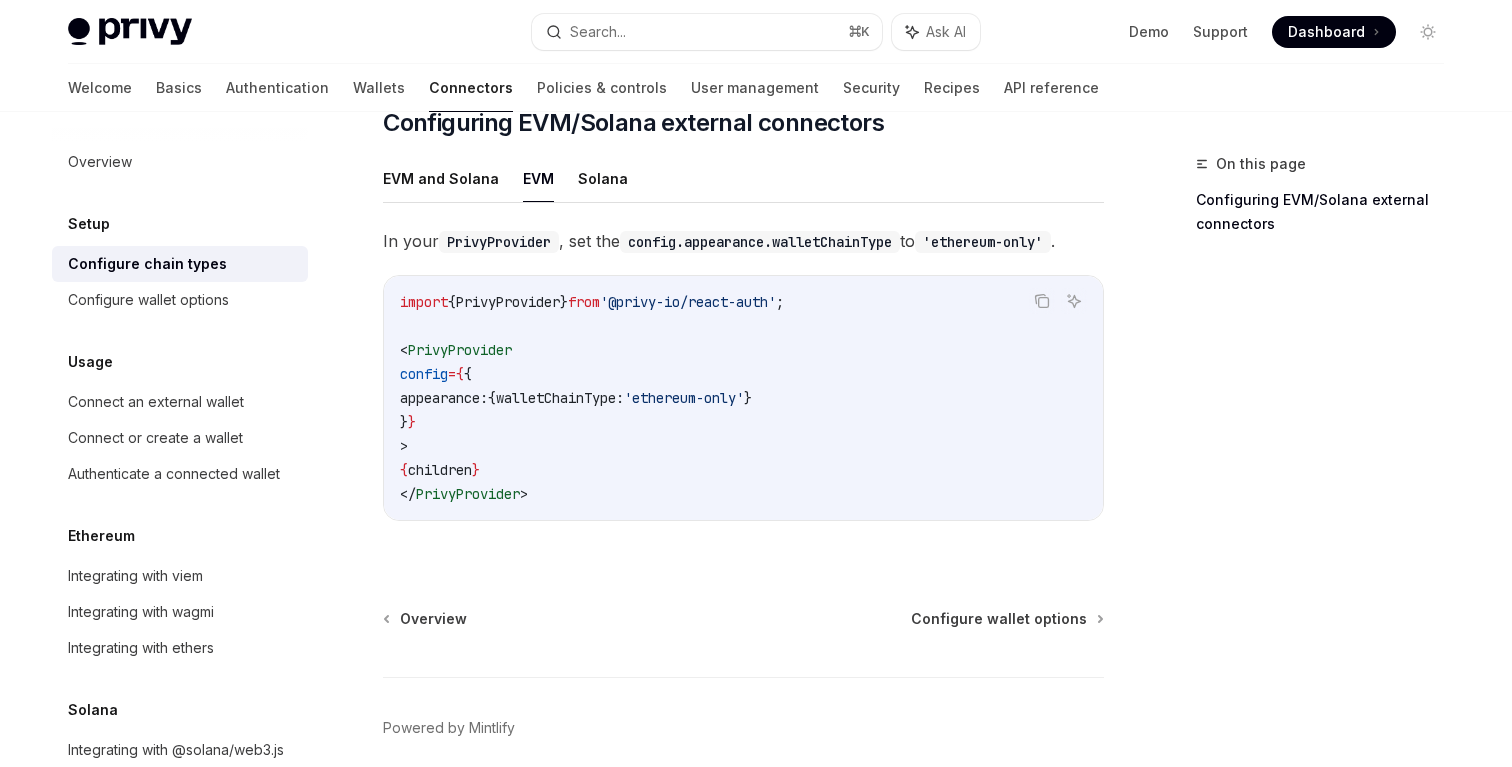 click on "import  { PrivyProvider }  from  '@privy-io/react-auth' ;
< PrivyProvider
config = { {
appearance:  { walletChainType:  'ethereum-only' }
} }
>
{ children }
</ PrivyProvider >" at bounding box center [743, 398] 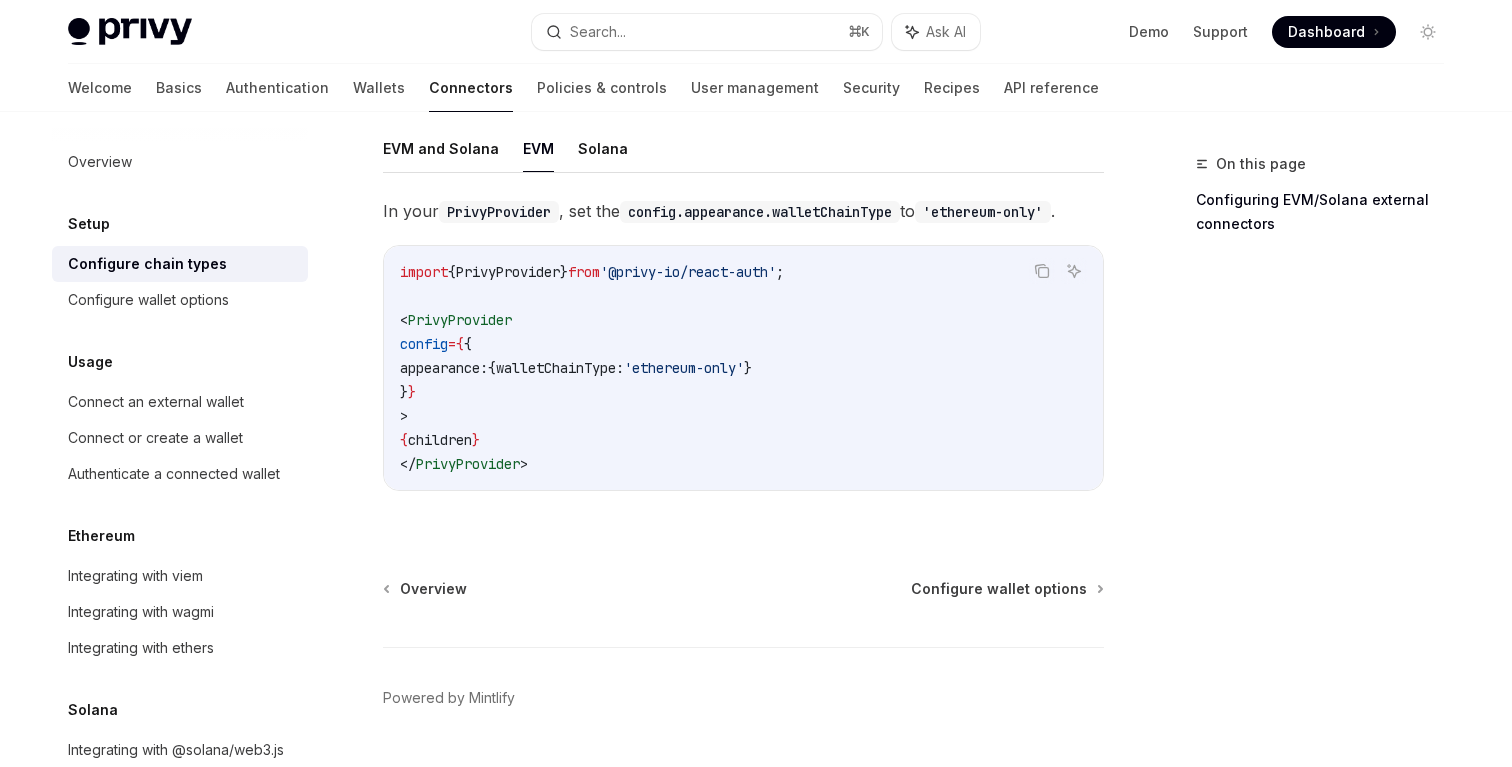 scroll, scrollTop: 332, scrollLeft: 0, axis: vertical 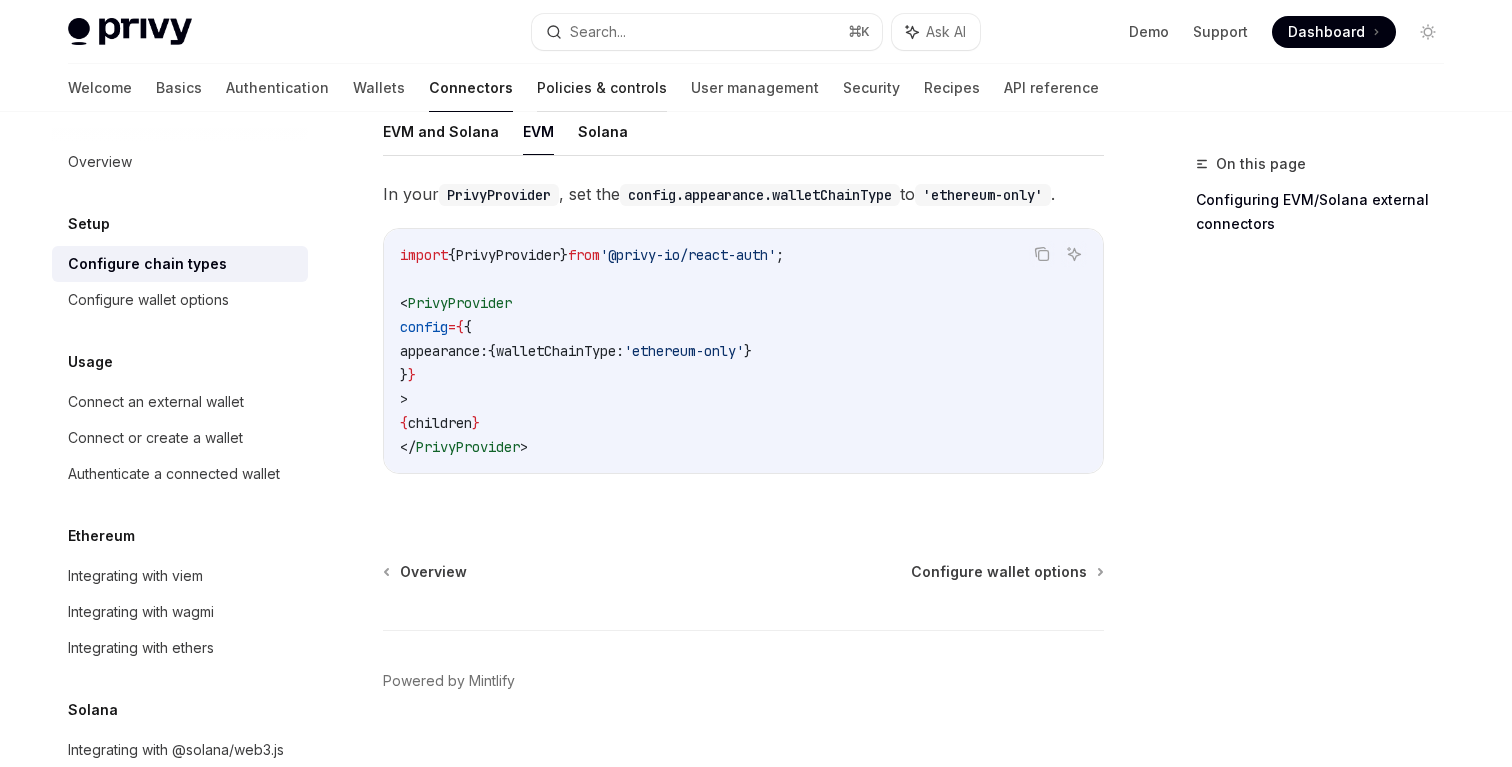 click on "Policies & controls" at bounding box center (602, 88) 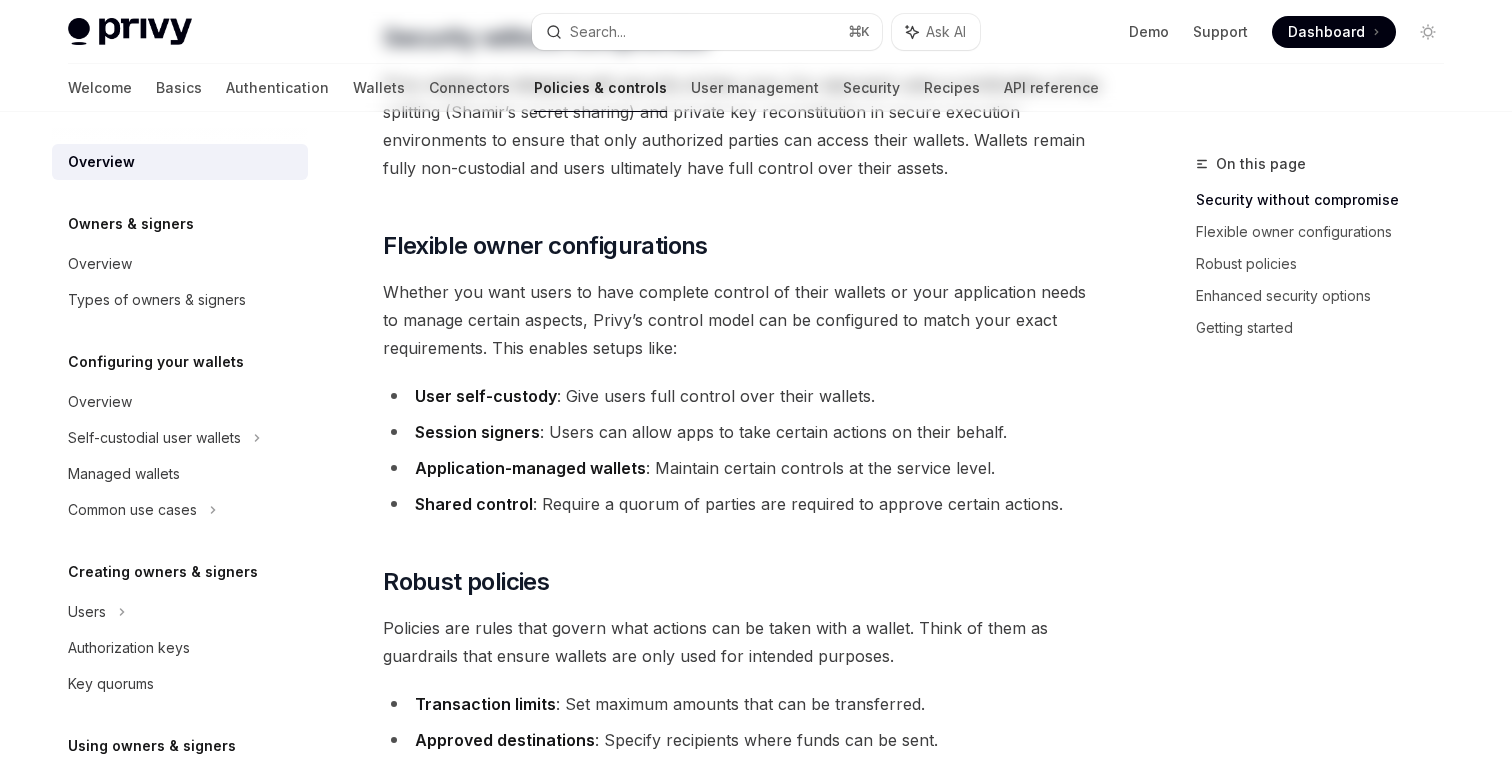 scroll, scrollTop: 0, scrollLeft: 0, axis: both 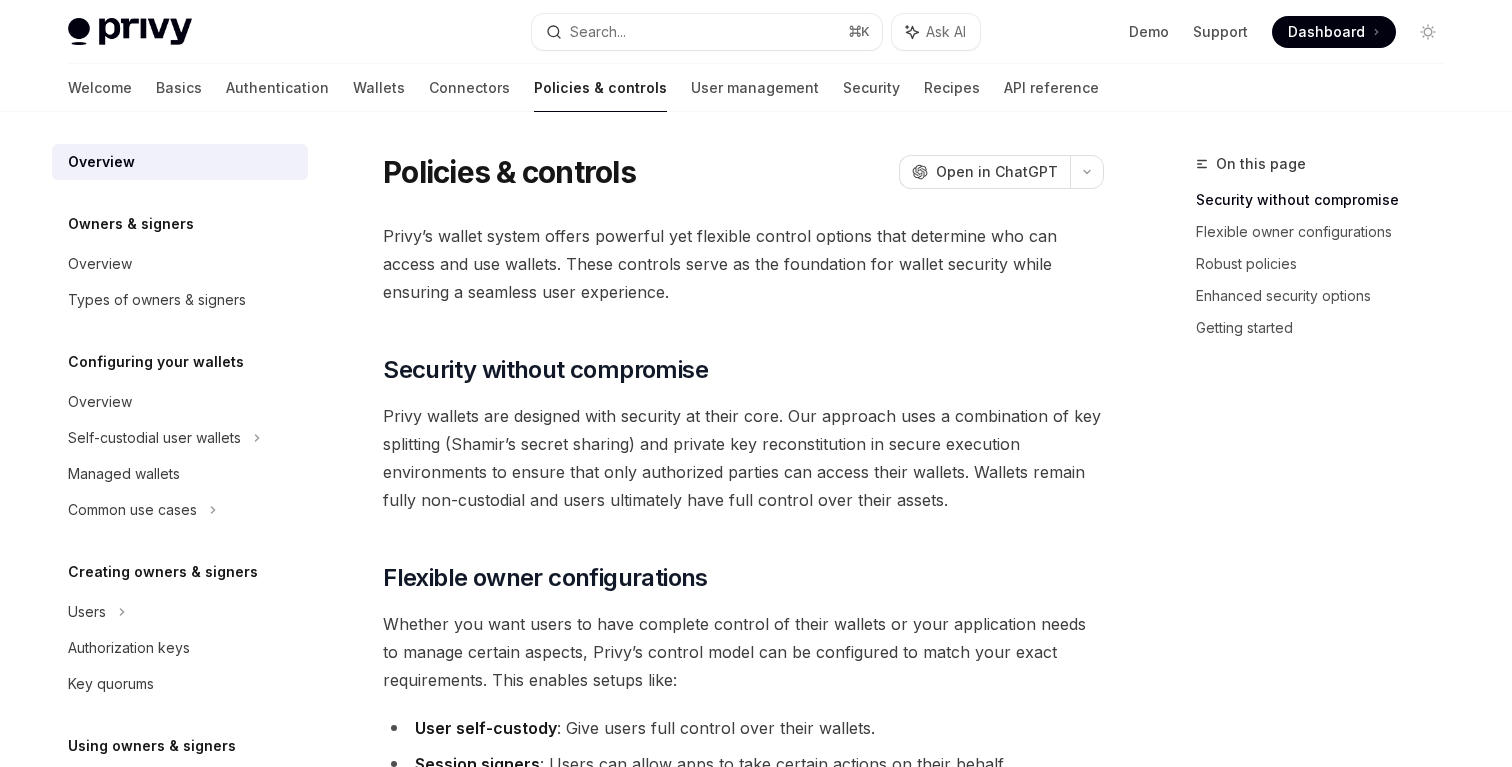 click on "On this page Security without compromise Flexible owner configurations Robust policies Enhanced security options Getting started Policies & controls OpenAI Open in ChatGPT OpenAI Open in ChatGPT Privy’s wallet system offers powerful yet flexible control options that determine who can access and use wallets. These controls serve as the foundation for wallet security while ensuring a seamless user experience.
​ Security without compromise
Privy wallets are designed with security at their core. Our approach uses a combination of key splitting (Shamir’s secret sharing) and private key reconstitution in secure execution environments to ensure that only authorized parties can access their wallets. Wallets remain fully non-custodial and users ultimately have full control over their assets.
​ Flexible owner configurations
User self-custody : Give users full control over their wallets.
Session signers : Users can allow apps to take certain actions on their behalf.
Application-managed wallets" at bounding box center [756, 1325] 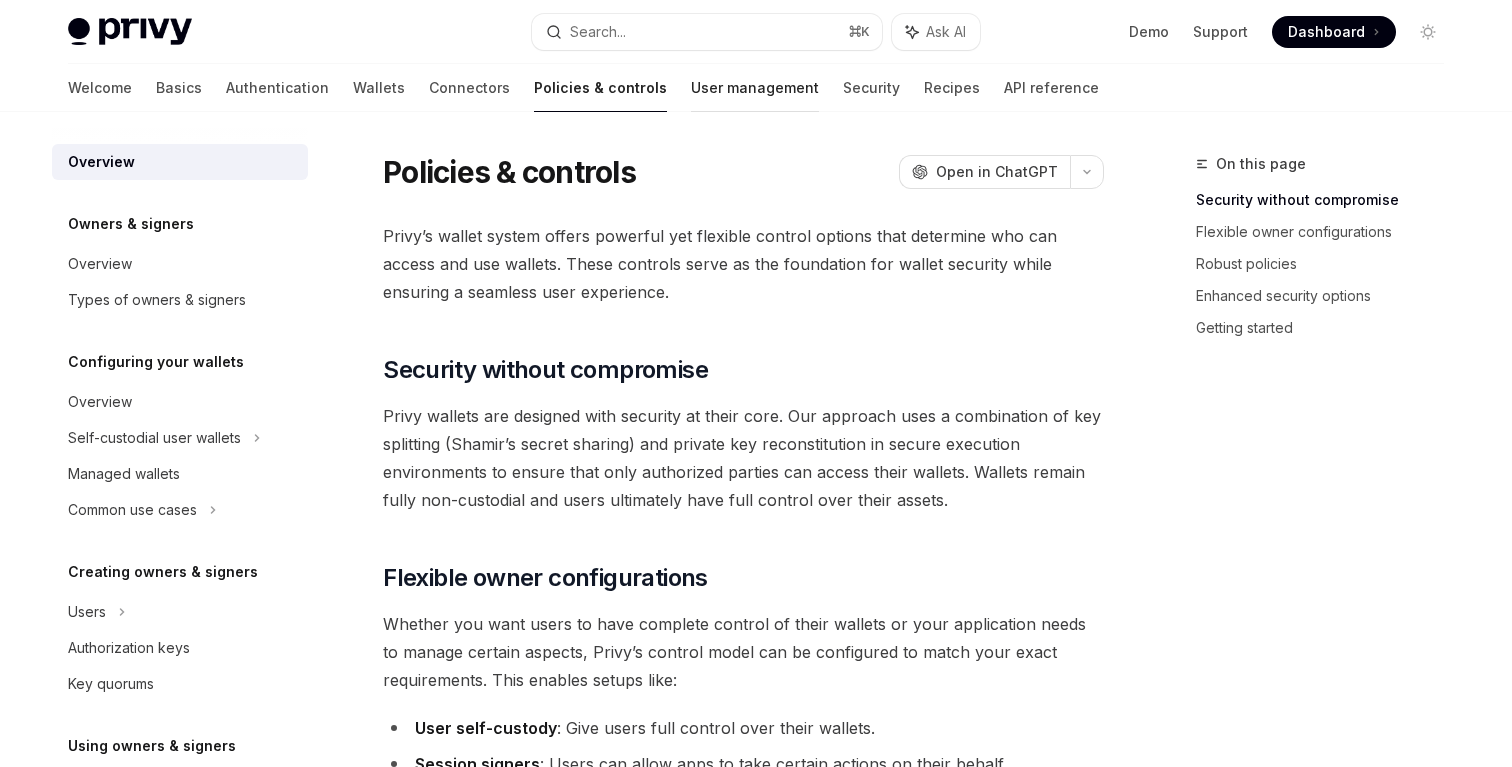 click on "User management" at bounding box center (755, 88) 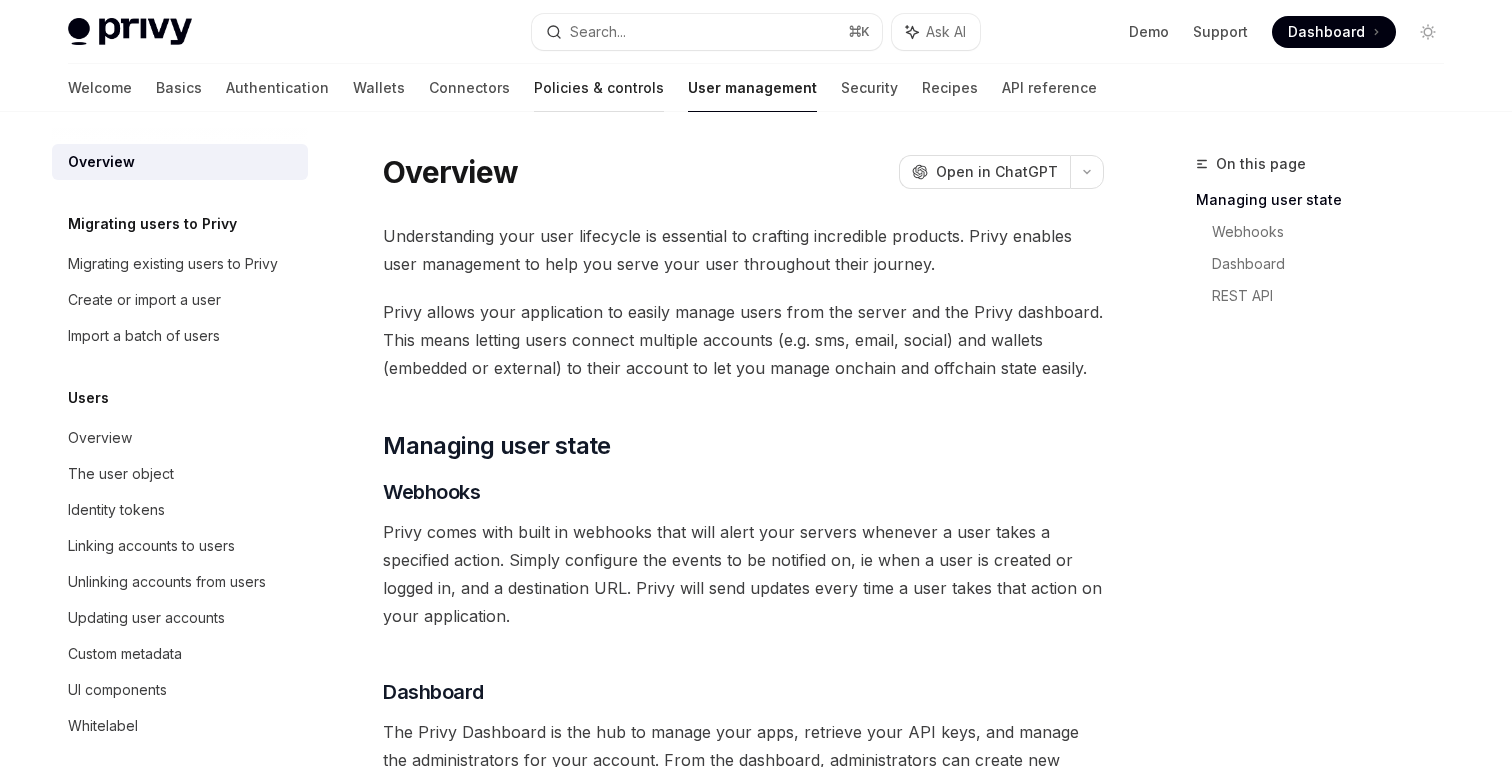 click on "Policies & controls" at bounding box center (599, 88) 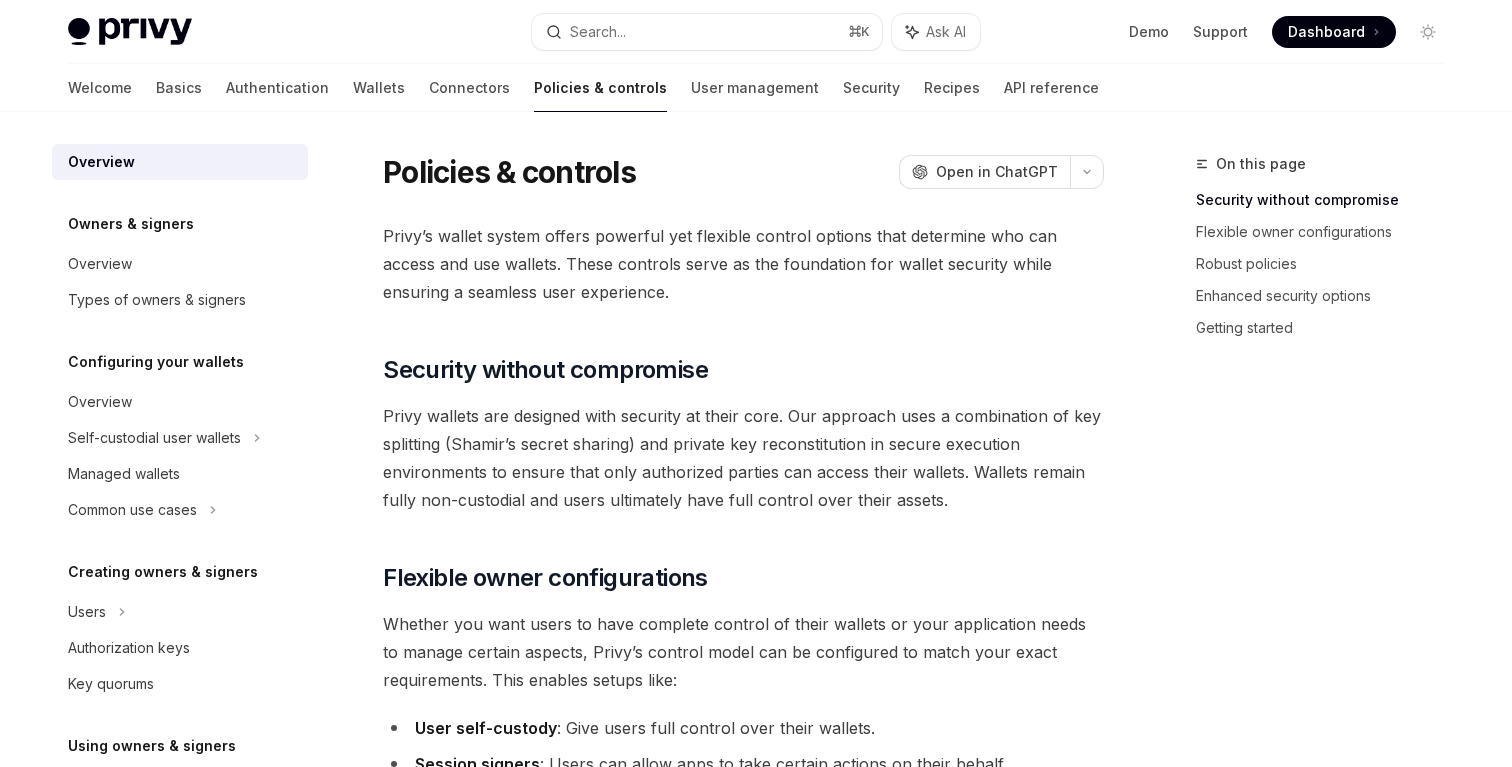 click on "Welcome Basics Authentication Wallets Connectors Policies & controls User management Security Recipes API reference" at bounding box center (583, 88) 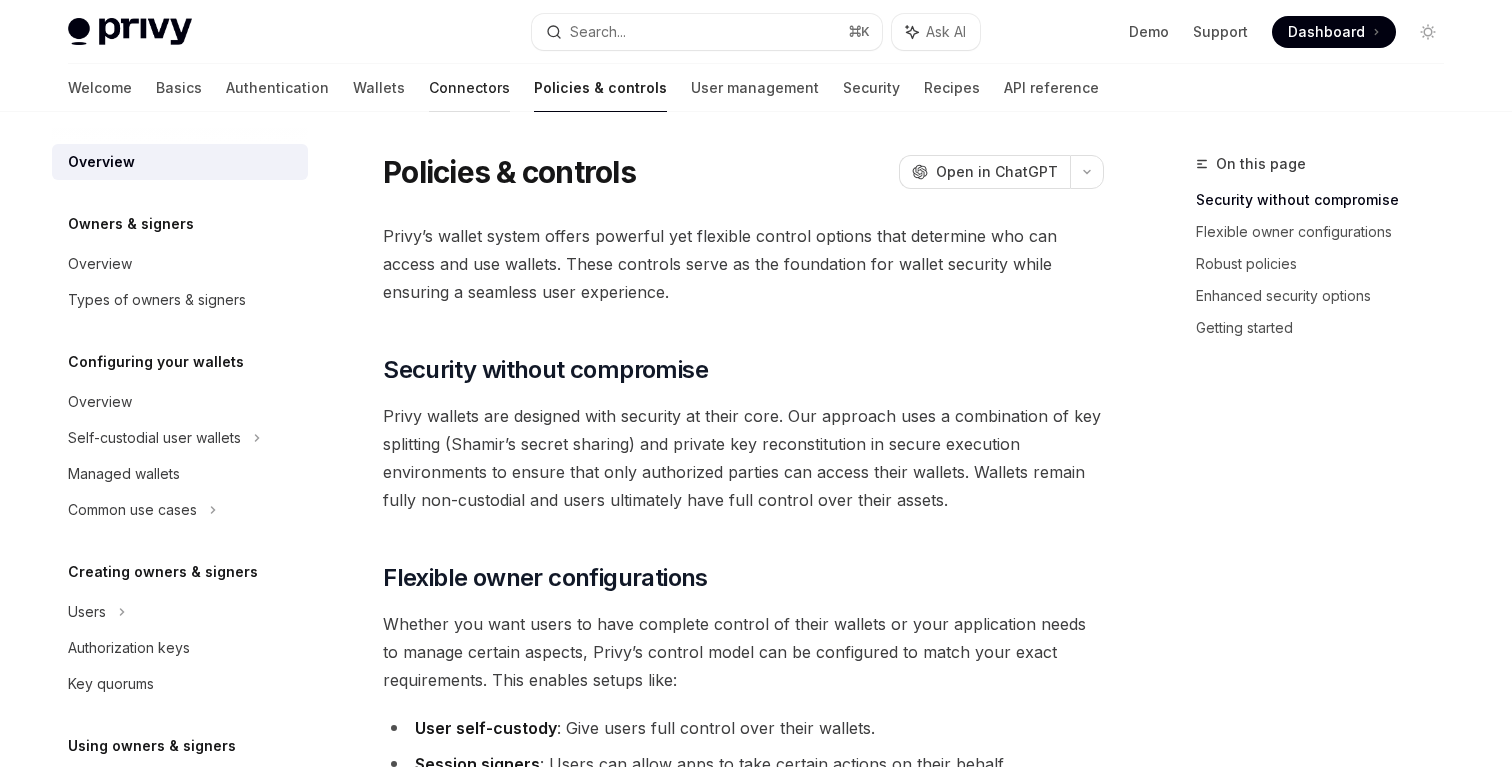 click on "Connectors" at bounding box center (469, 88) 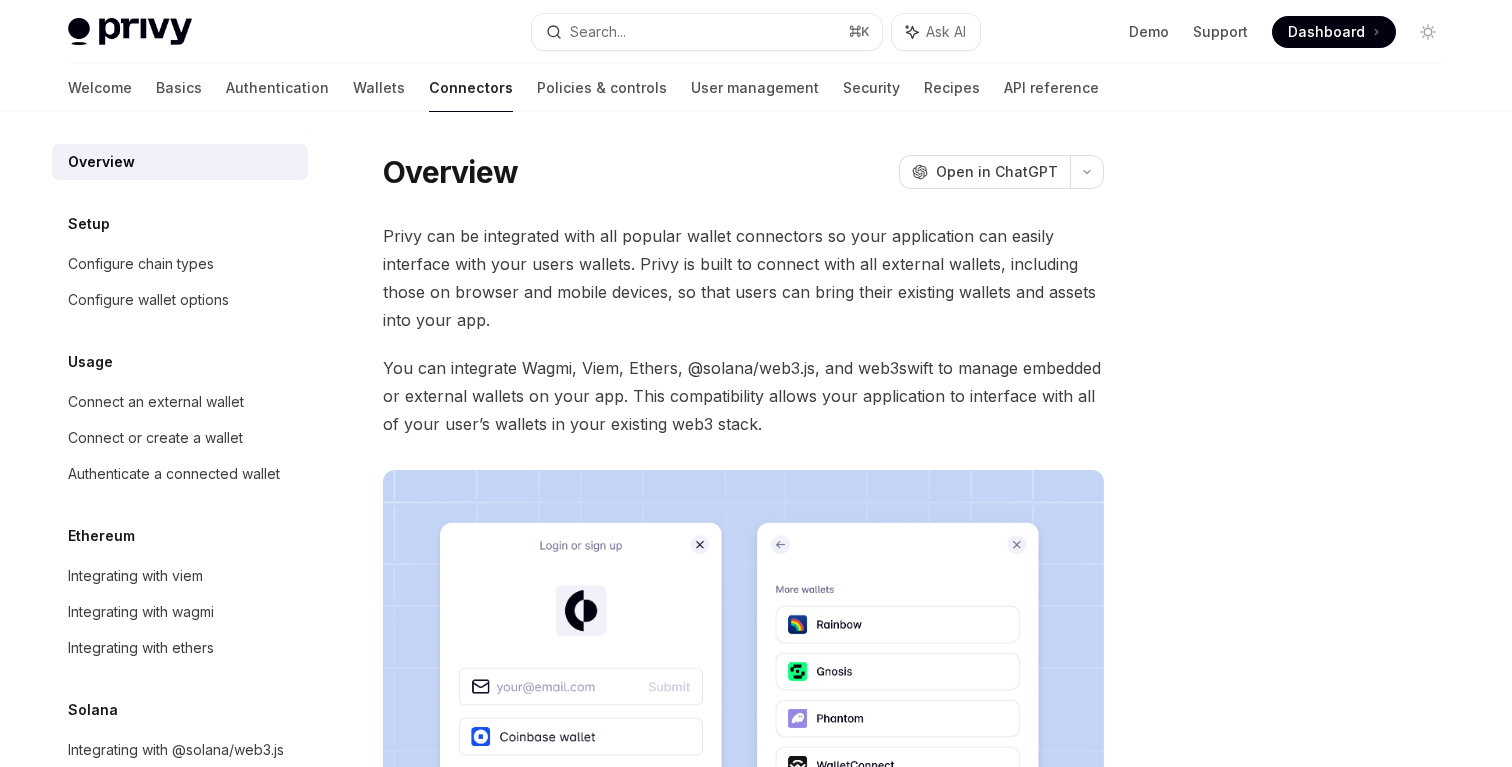 click on "You can integrate Wagmi, Viem, Ethers, @solana/web3.js, and web3swift to manage embedded or external wallets on your app. This compatibility allows your application to interface with all of your user’s wallets in your existing web3 stack." at bounding box center (743, 396) 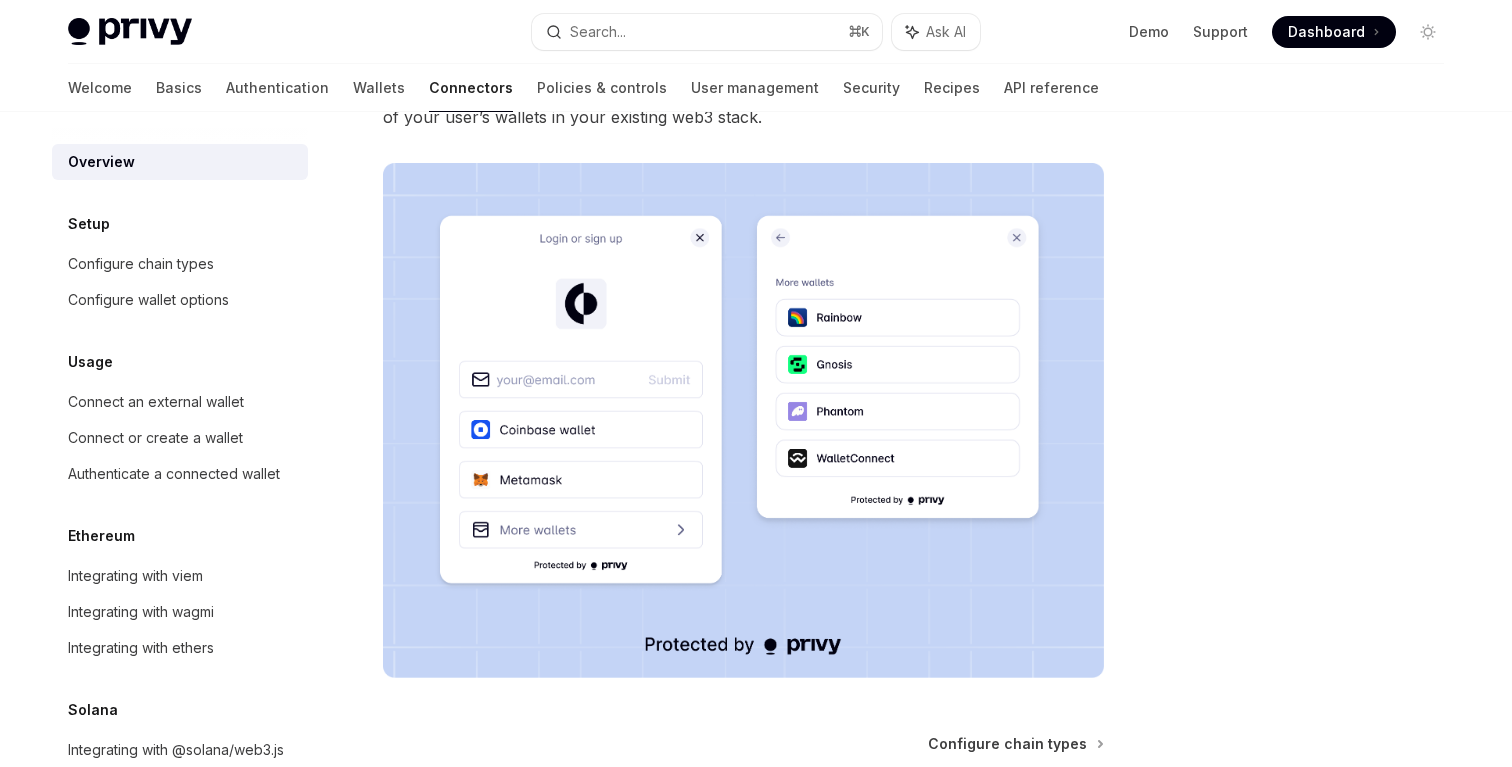 scroll, scrollTop: 515, scrollLeft: 0, axis: vertical 